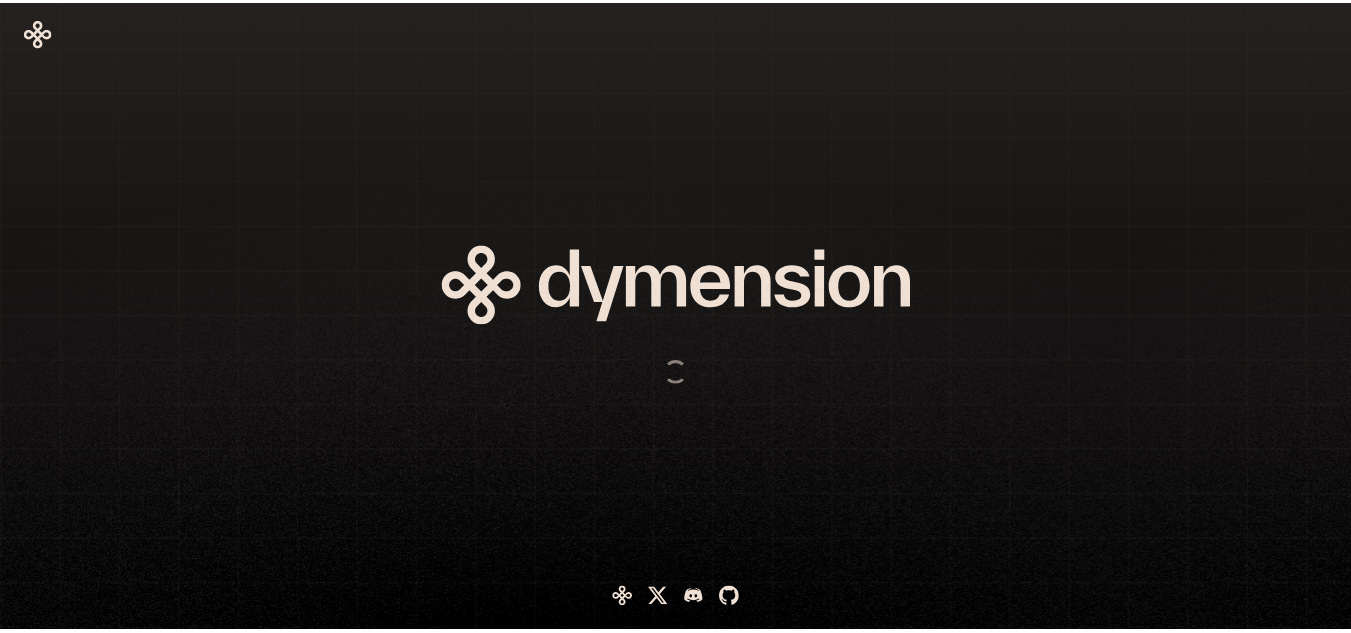 scroll, scrollTop: 0, scrollLeft: 0, axis: both 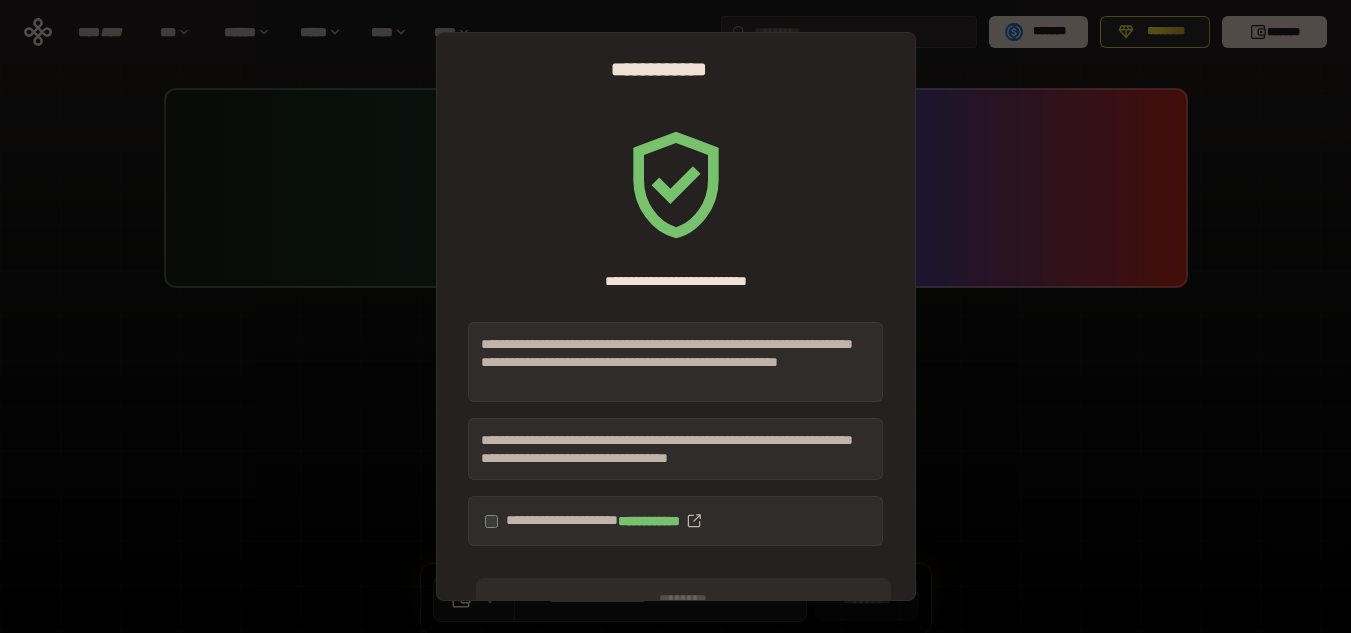 click on "**********" at bounding box center [675, 521] 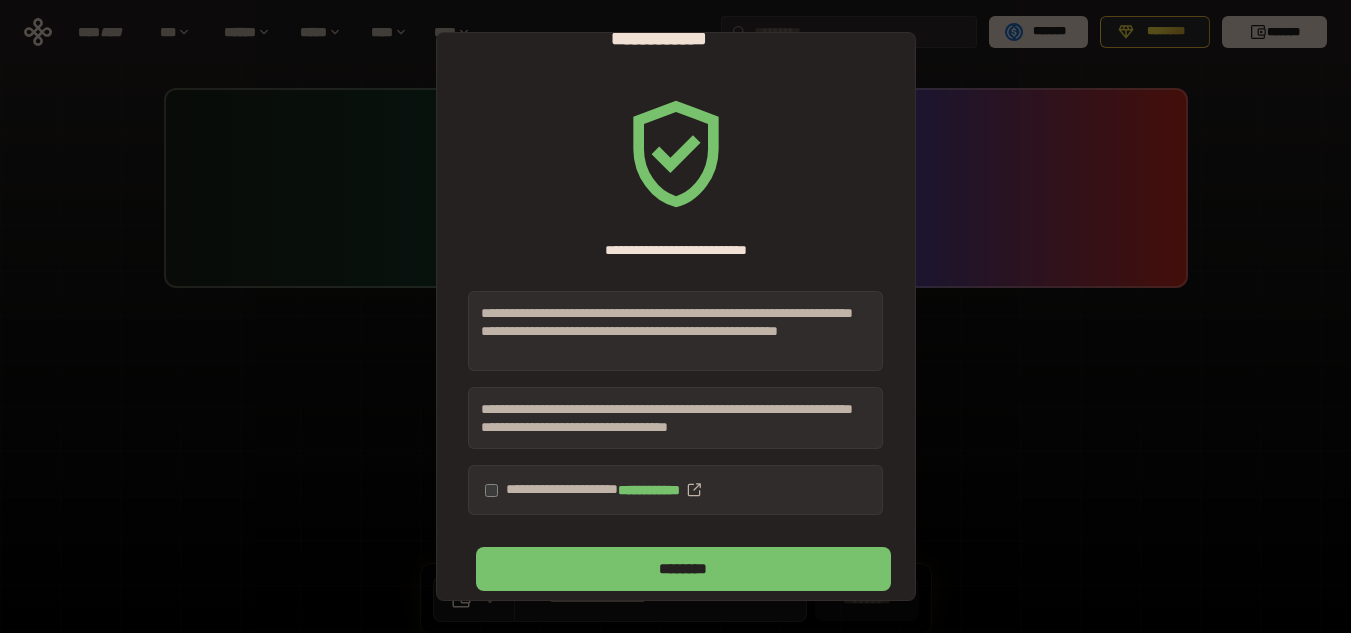 scroll, scrollTop: 46, scrollLeft: 0, axis: vertical 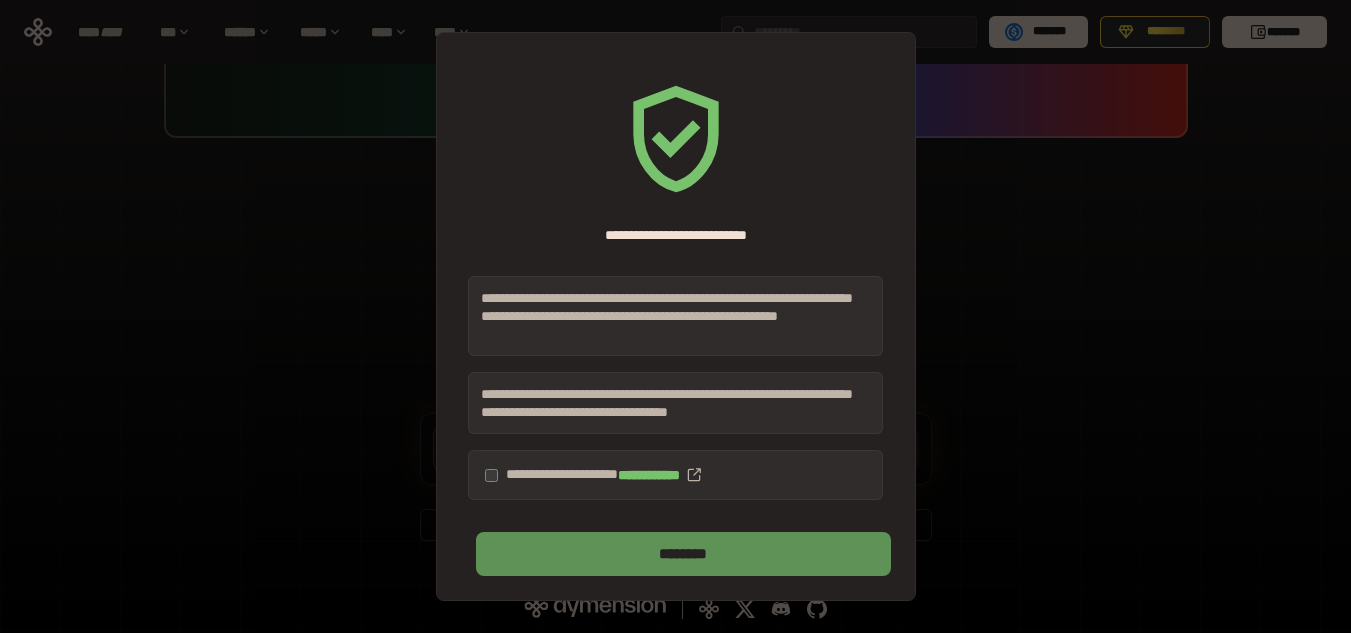 click on "********" at bounding box center (683, 554) 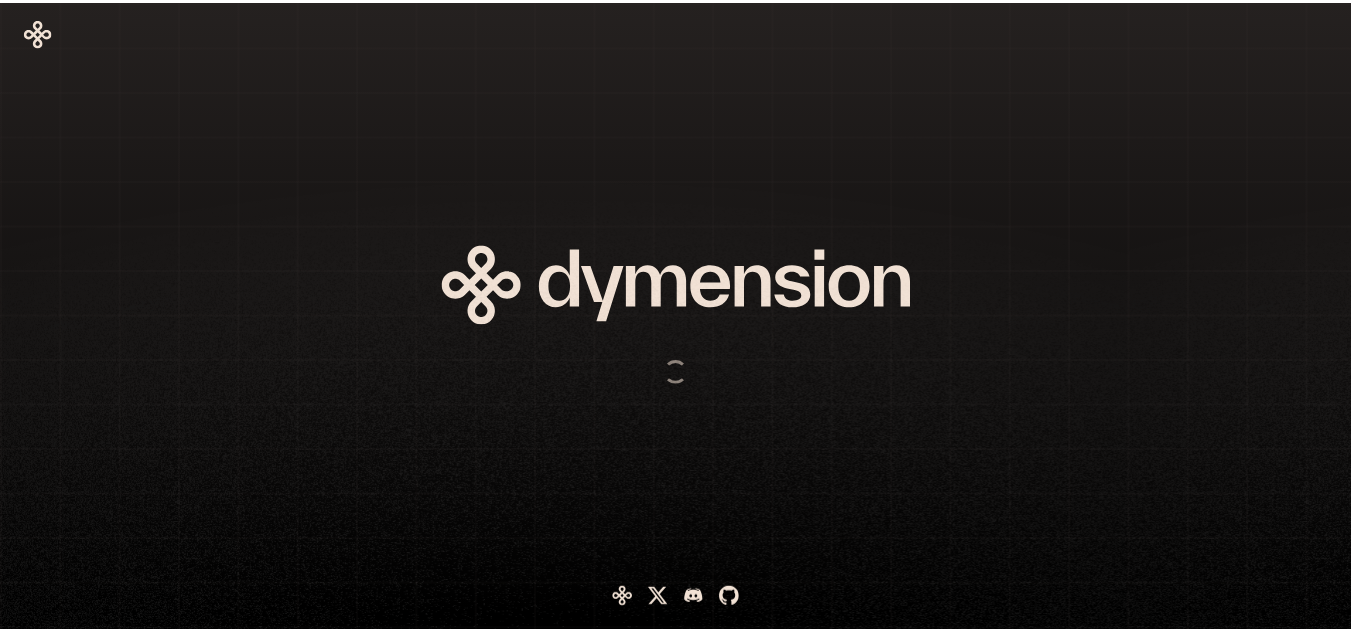 scroll, scrollTop: 0, scrollLeft: 0, axis: both 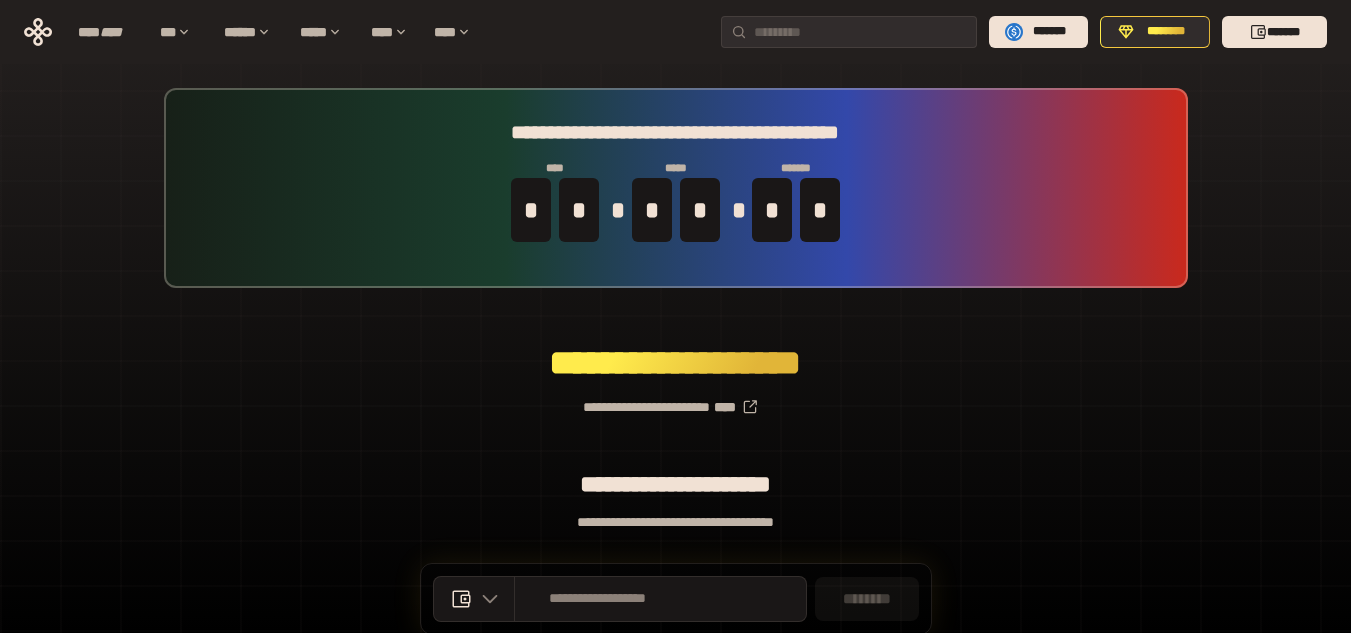 click on "**********" at bounding box center [675, 399] 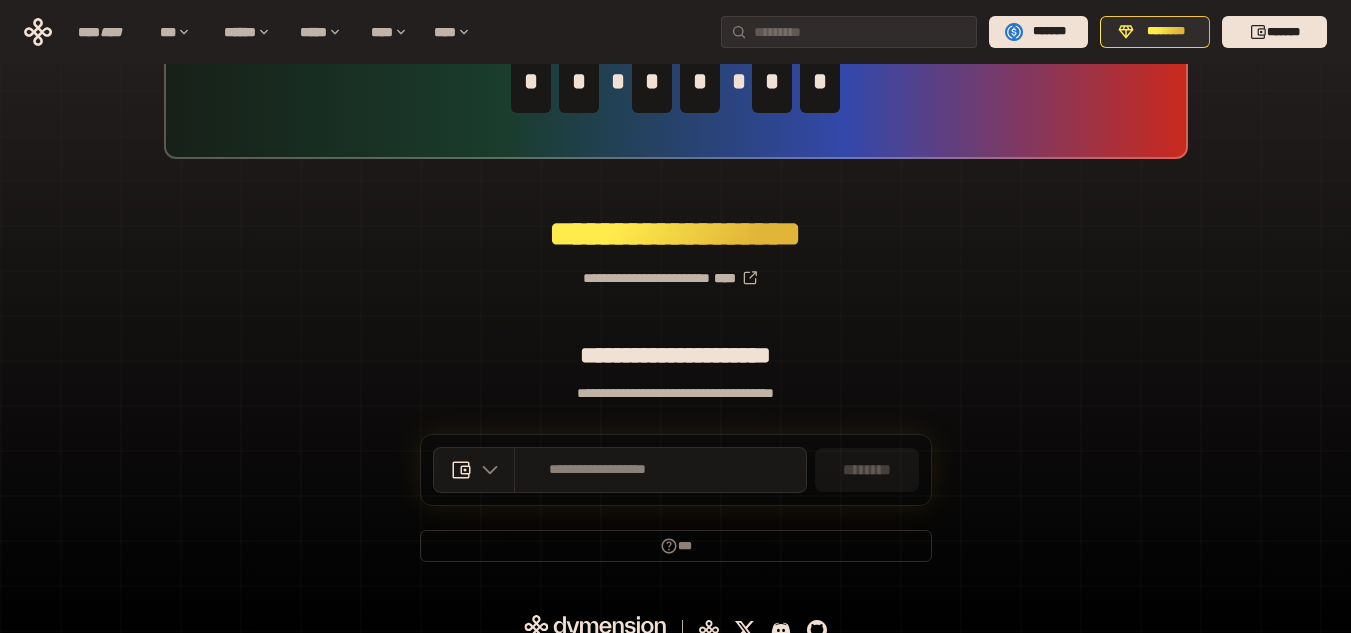 scroll, scrollTop: 150, scrollLeft: 0, axis: vertical 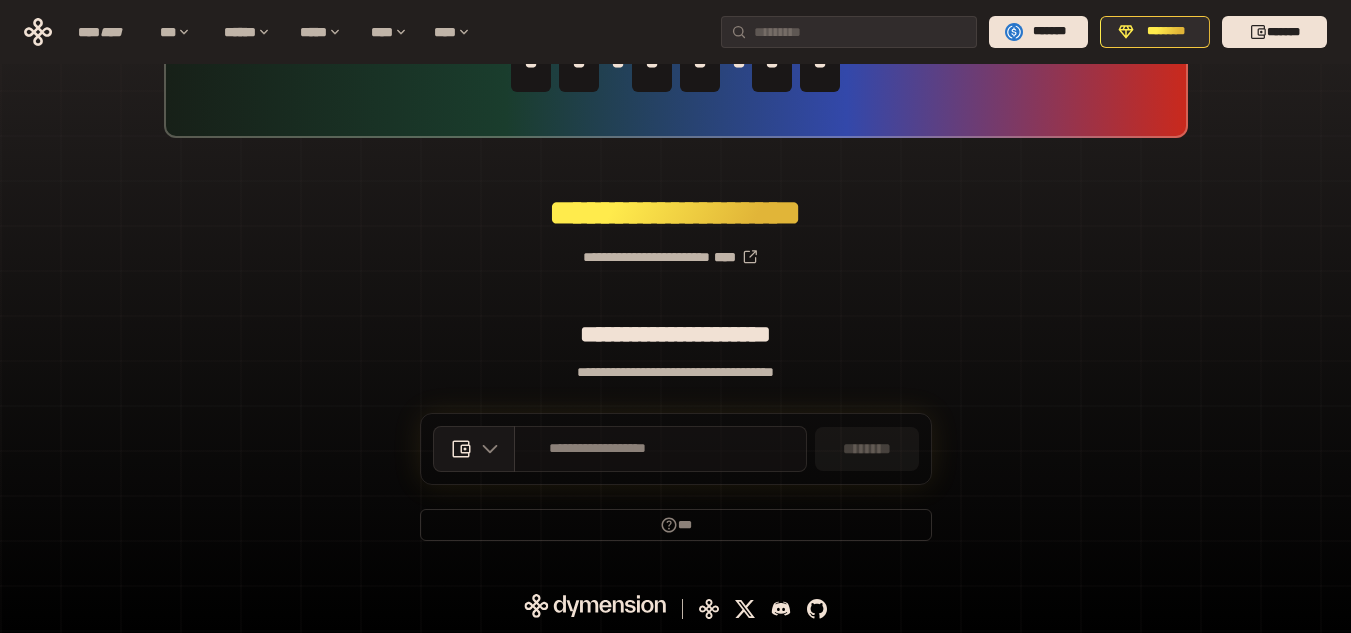 click on "**********" at bounding box center (598, 449) 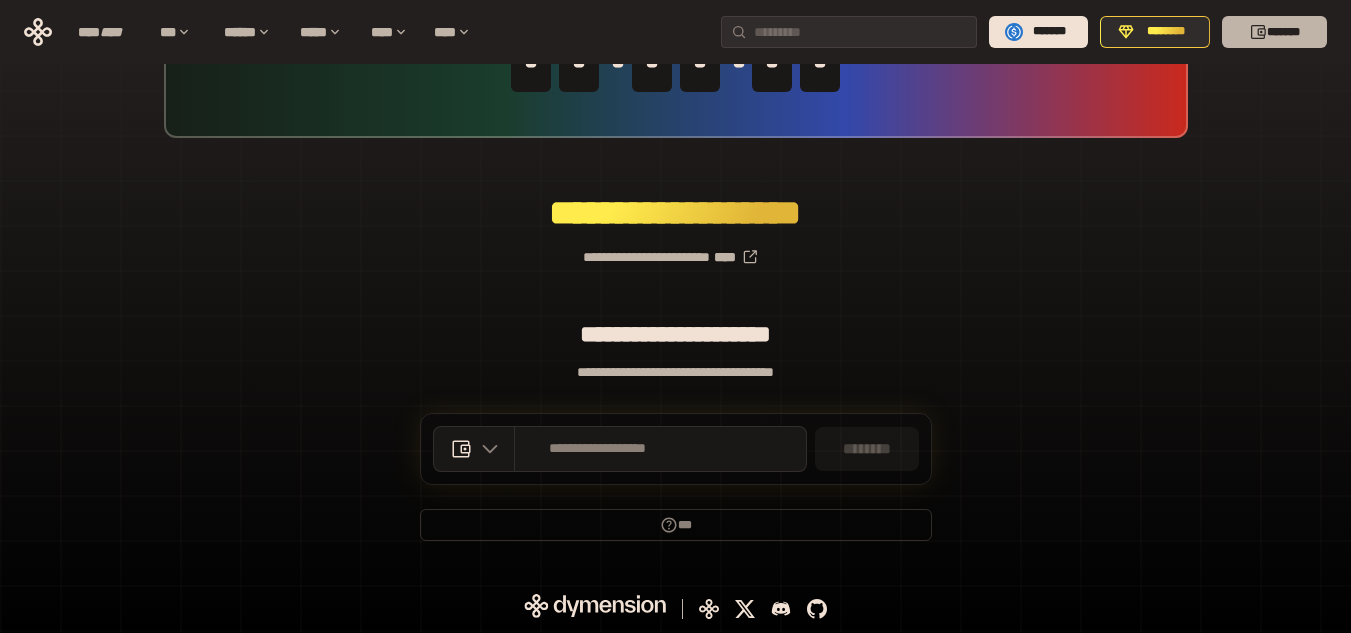 click on "*******" at bounding box center (1274, 32) 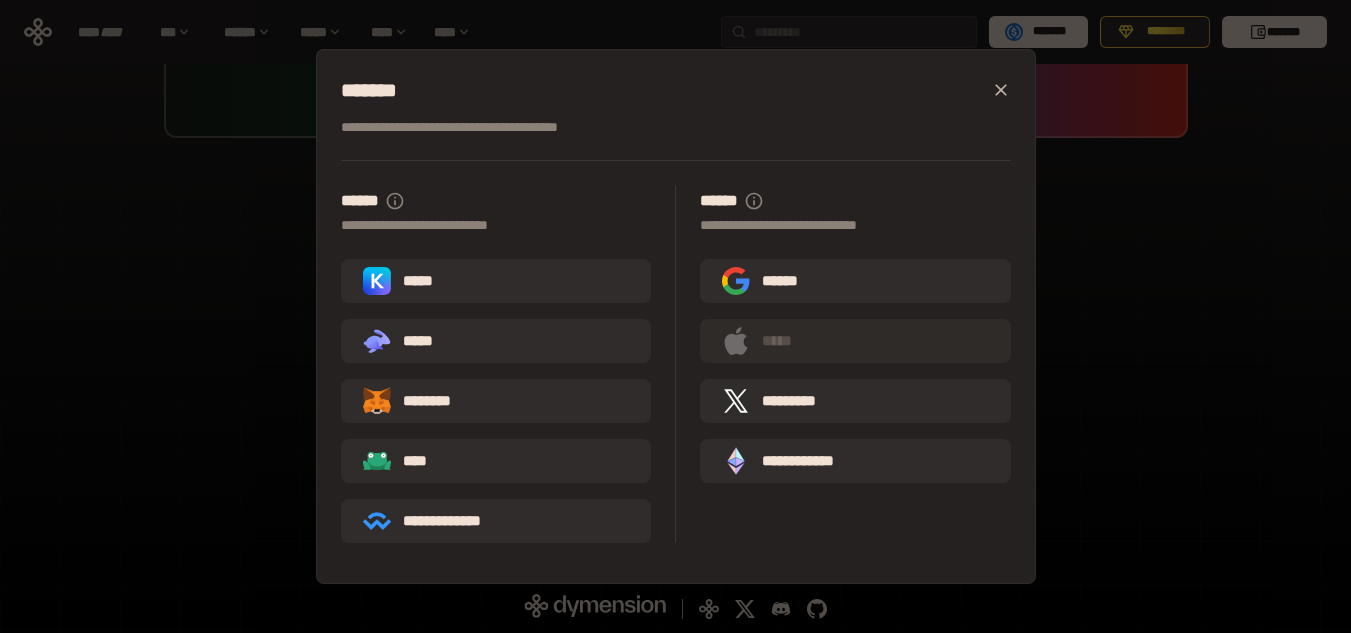 click on "********" at bounding box center [496, 401] 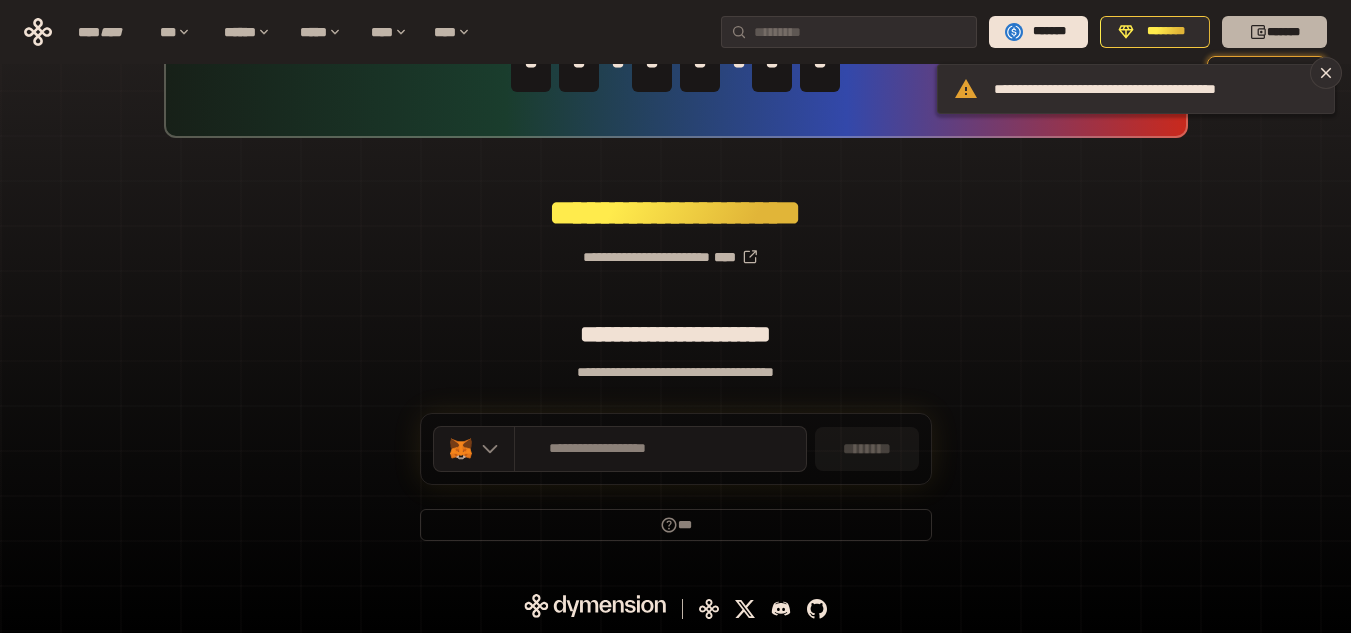 click on "*******" at bounding box center (1274, 32) 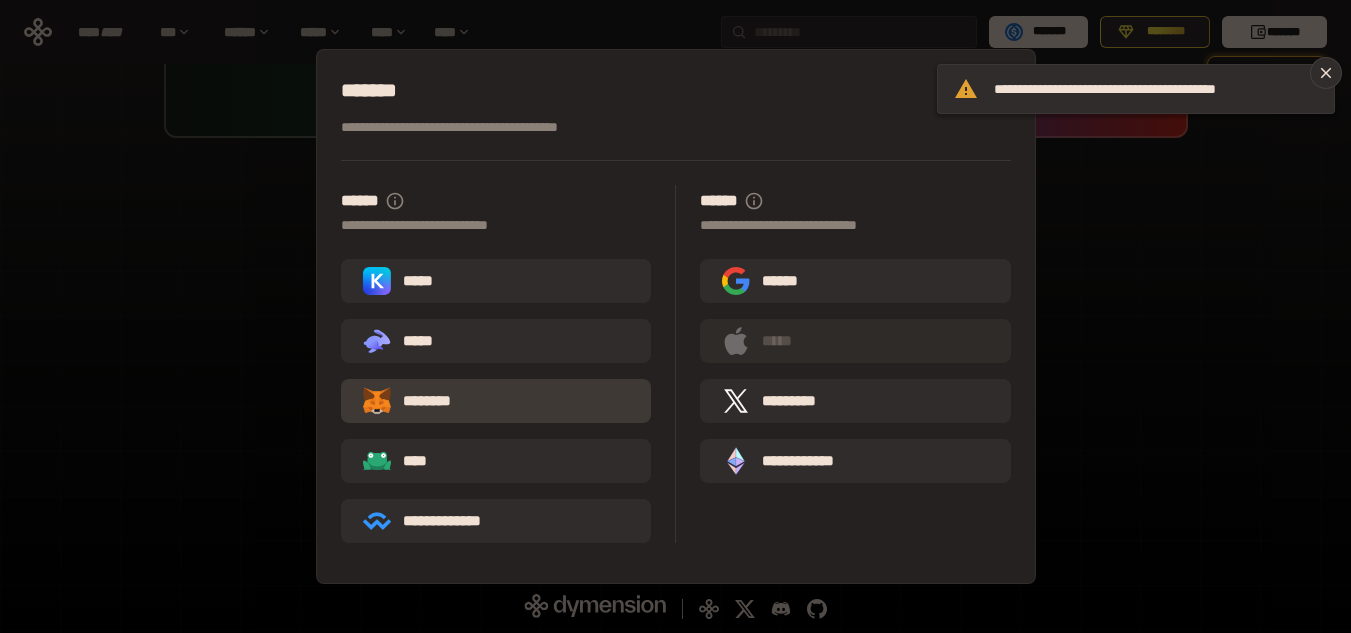 click on "********" at bounding box center [421, 401] 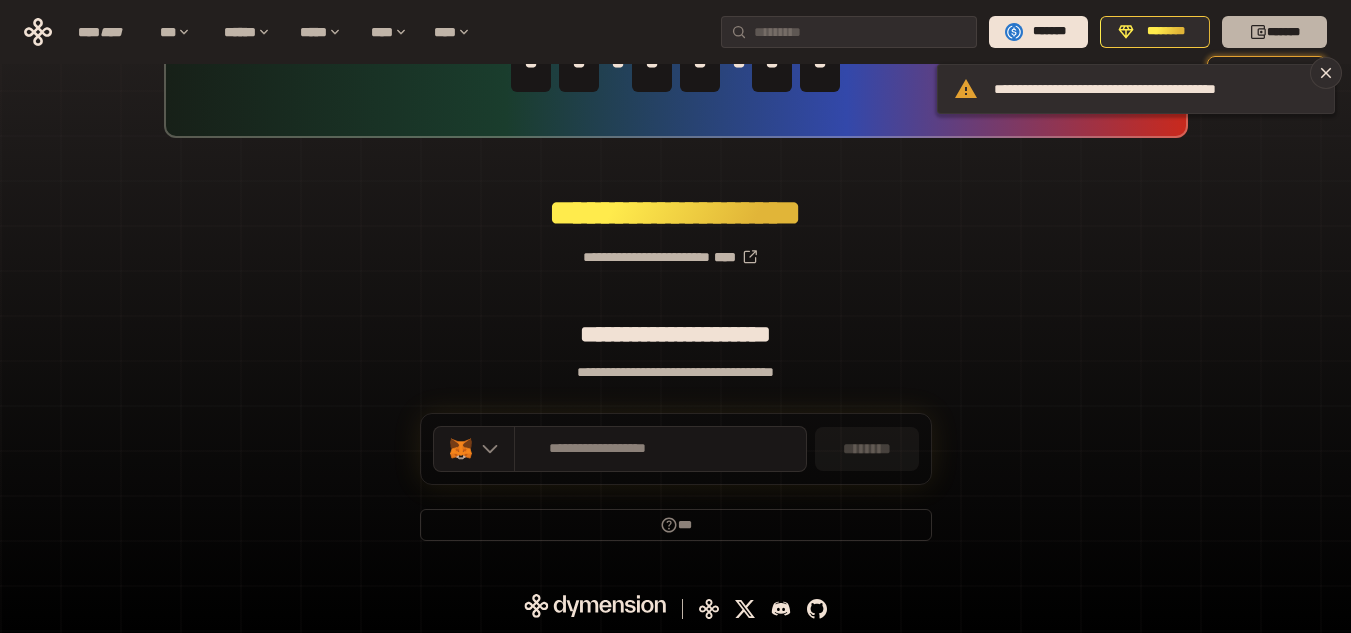 click on "*******" at bounding box center (1274, 32) 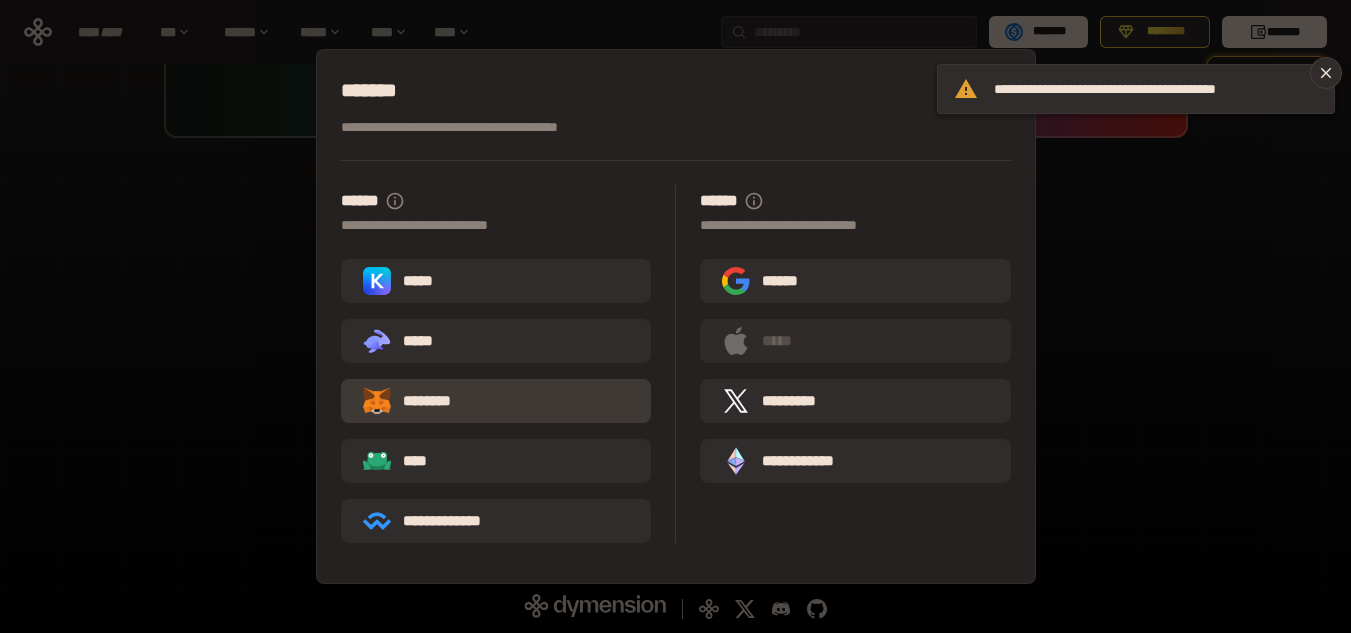 click on "********" at bounding box center [421, 401] 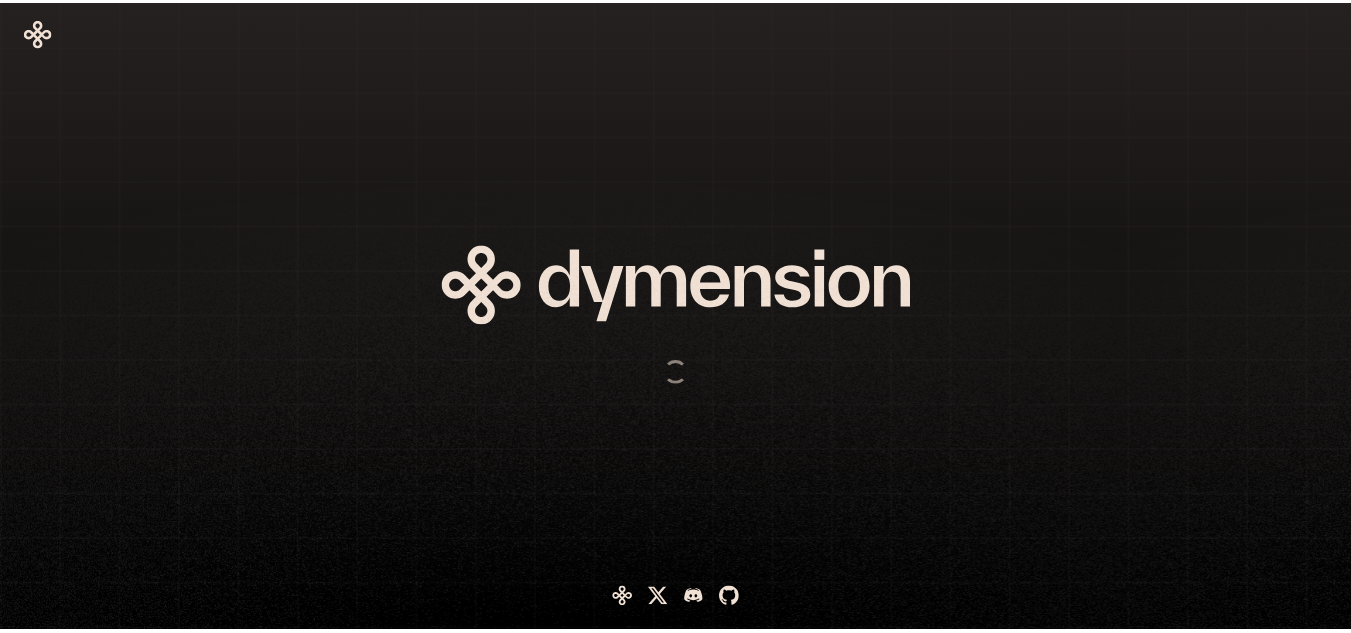 scroll, scrollTop: 0, scrollLeft: 0, axis: both 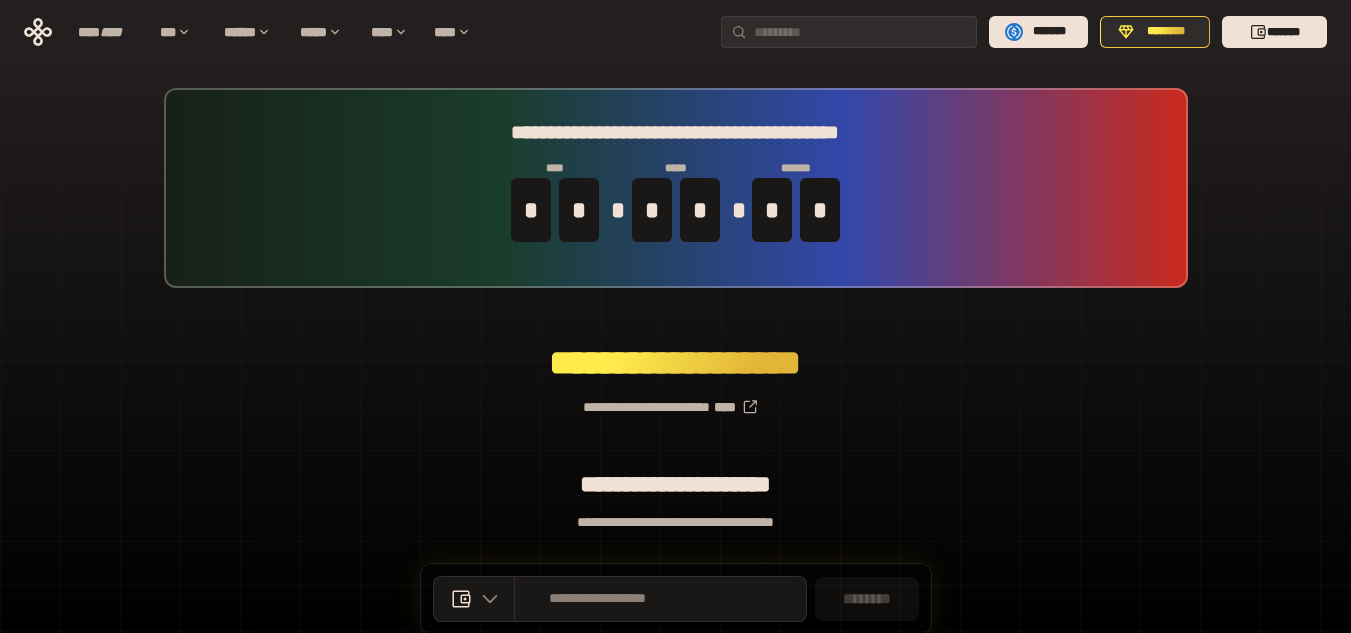 drag, startPoint x: 1102, startPoint y: 388, endPoint x: 1159, endPoint y: 291, distance: 112.507774 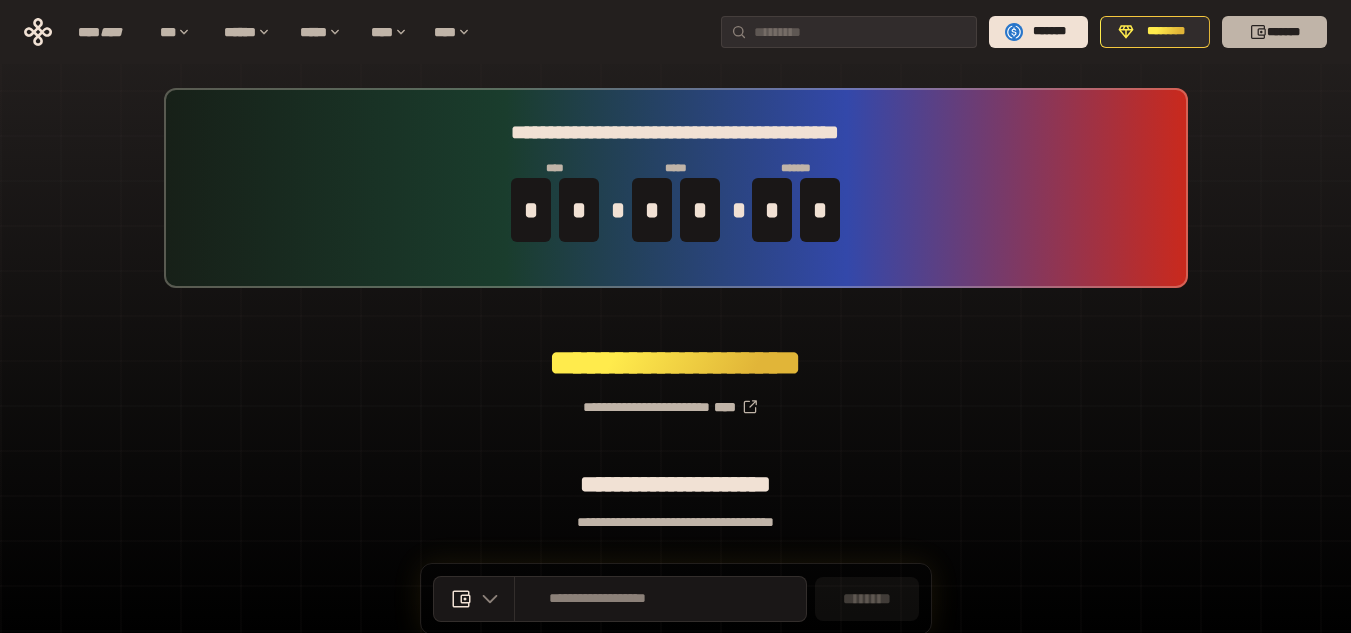 click on "*******" at bounding box center (1274, 32) 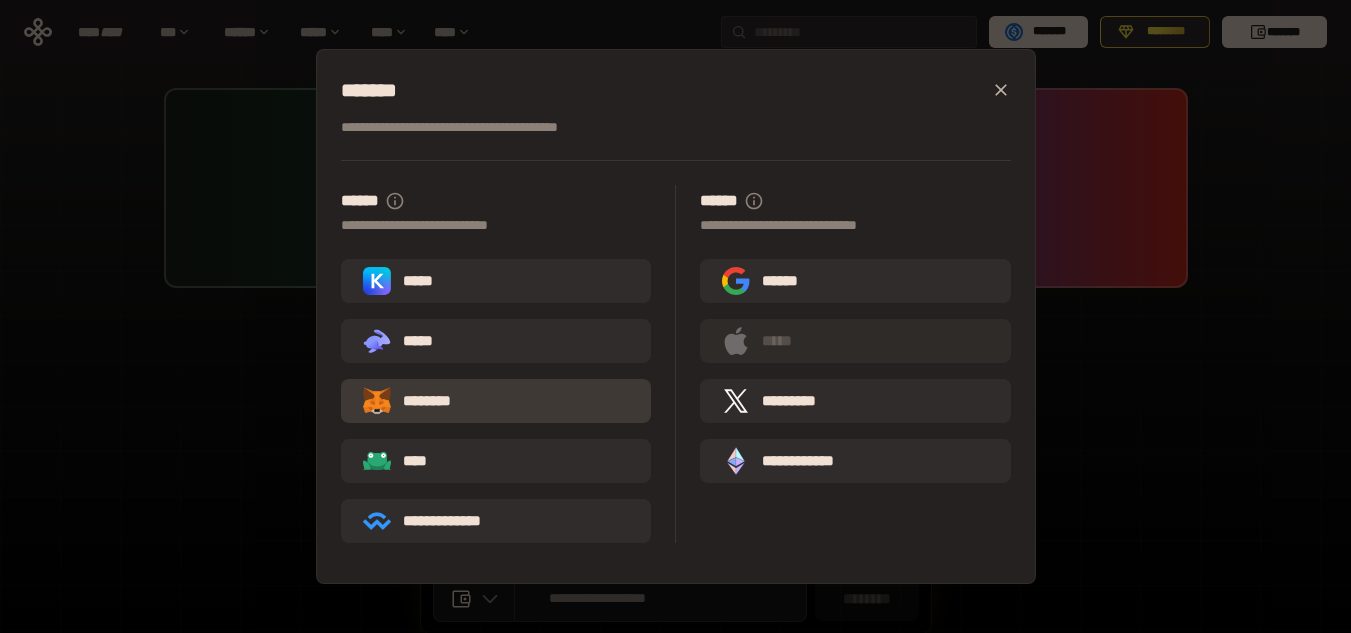 click on "********" at bounding box center [496, 401] 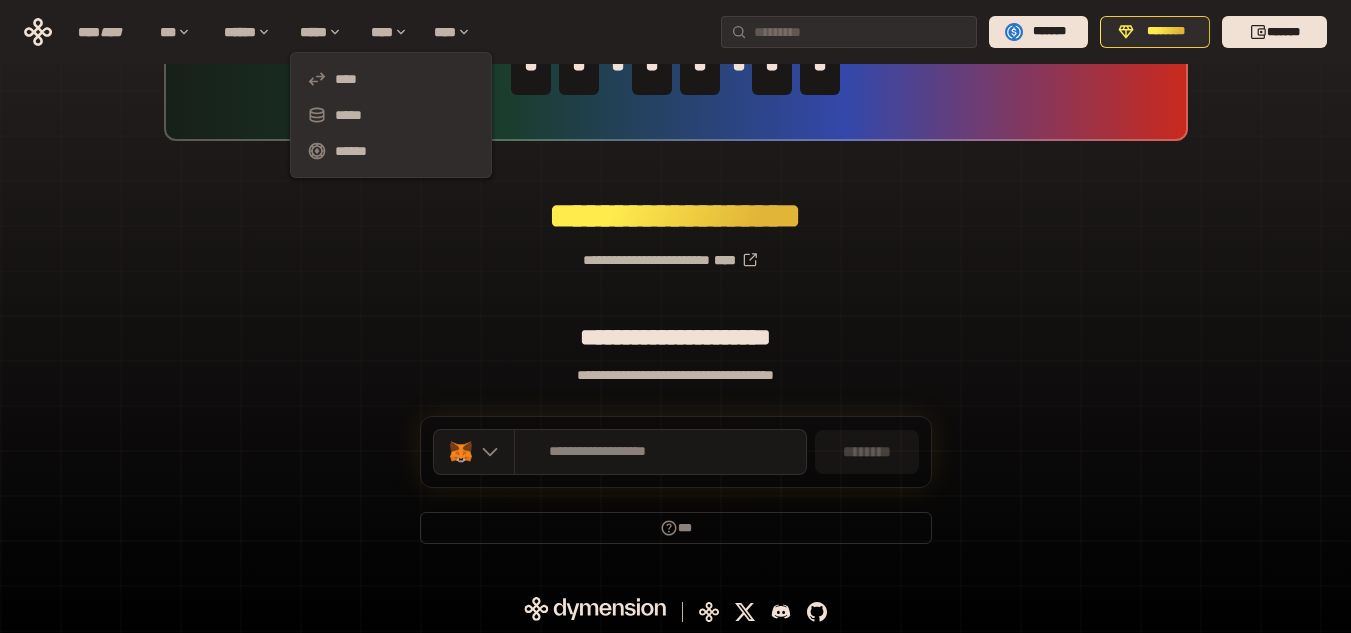 scroll, scrollTop: 150, scrollLeft: 0, axis: vertical 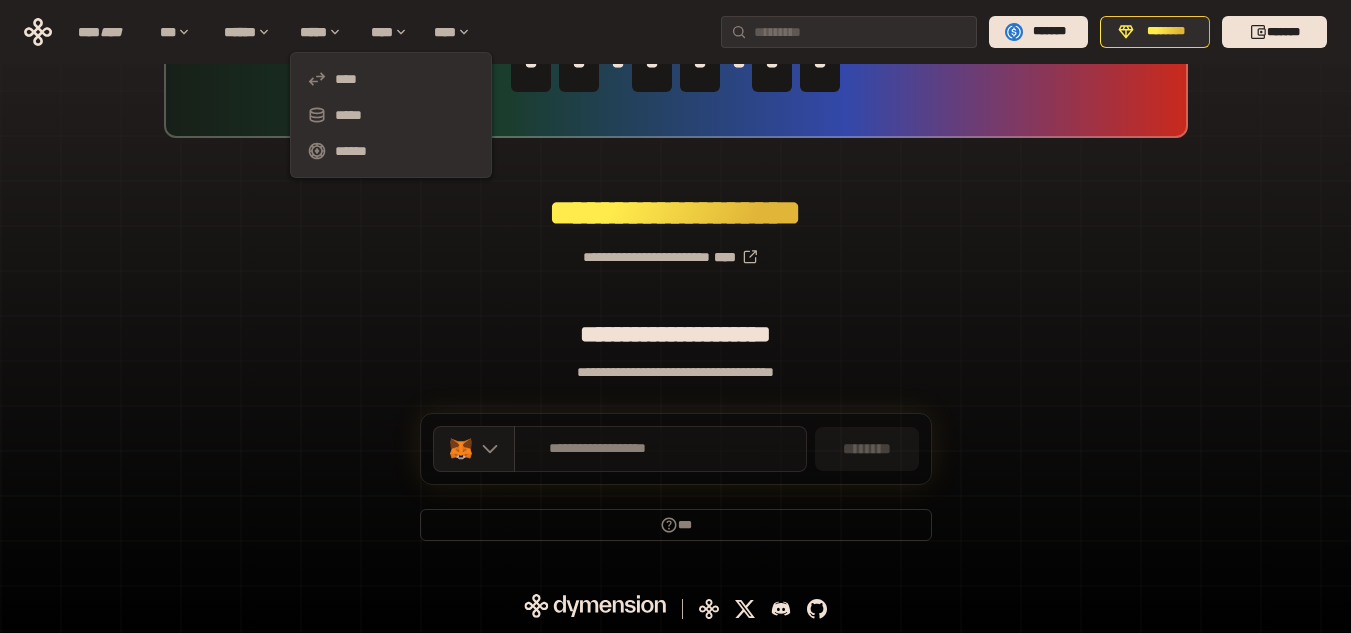 click on "**********" at bounding box center (660, 449) 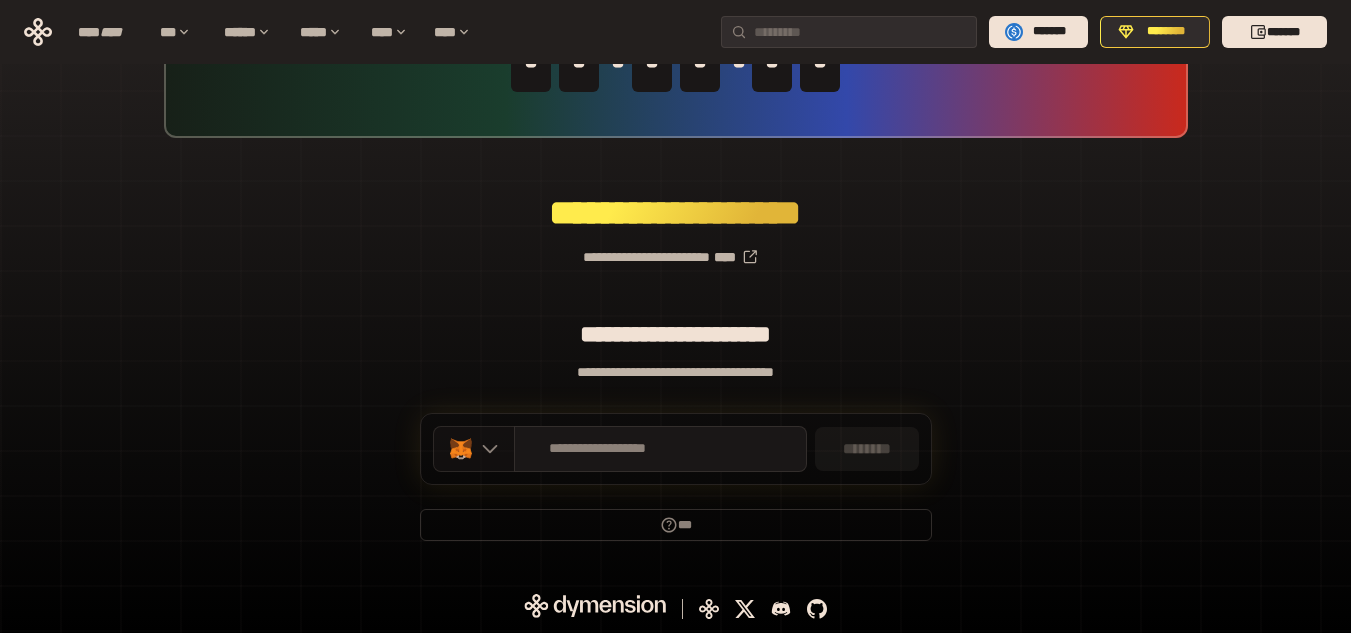 click at bounding box center [474, 449] 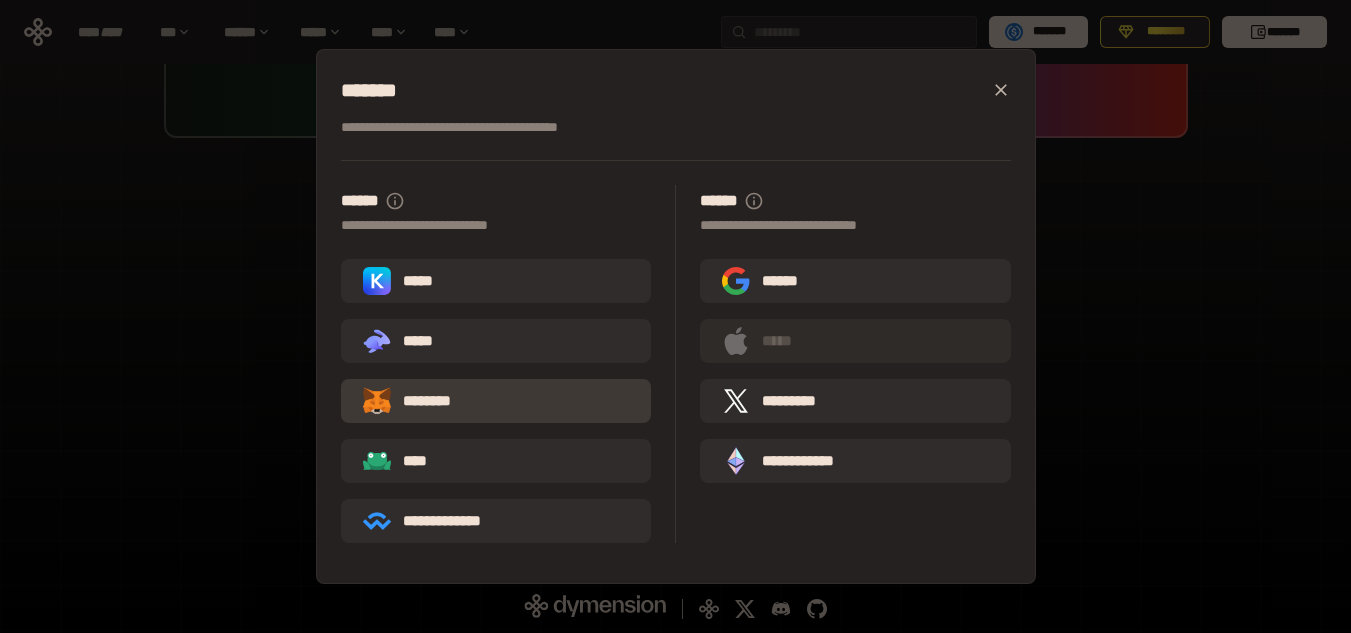 click on "********" at bounding box center (421, 401) 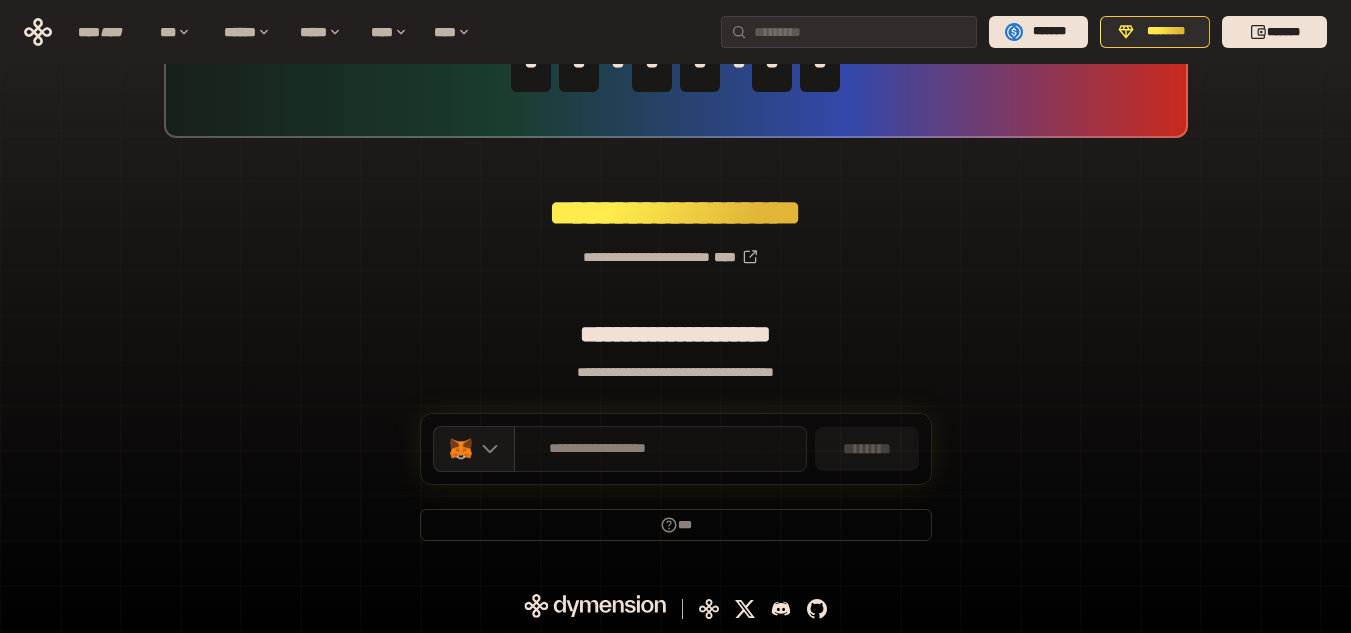 click on "**********" at bounding box center (660, 449) 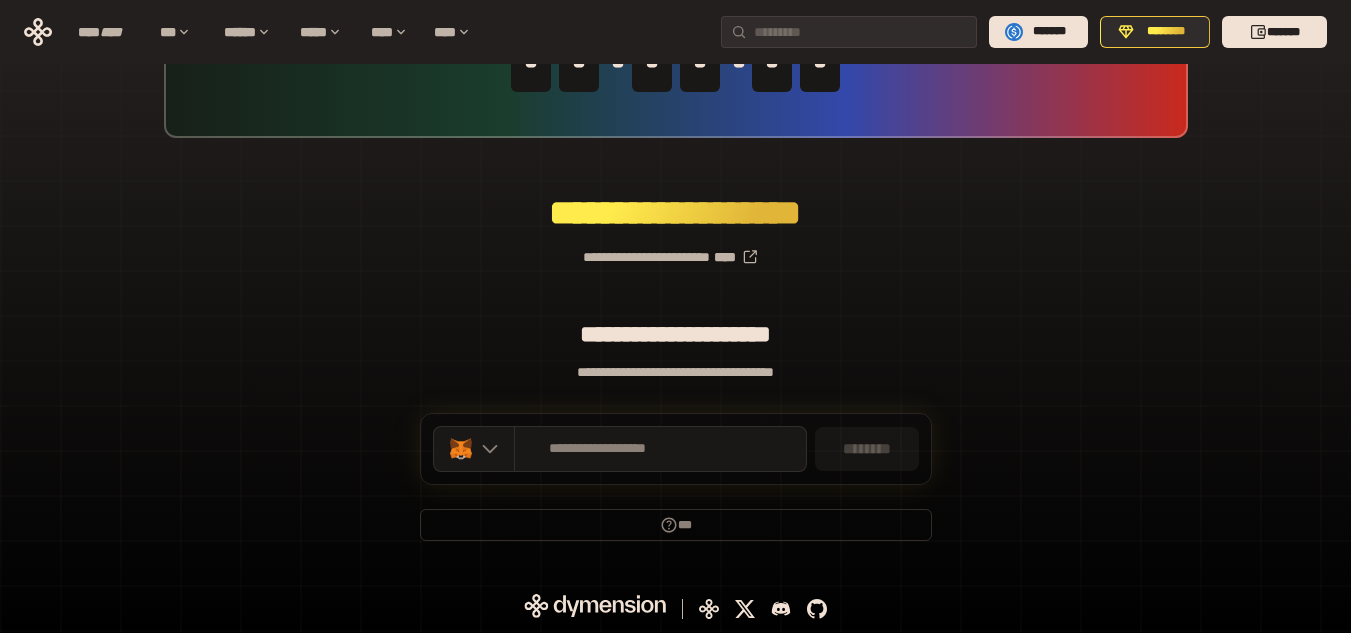 click on "**********" at bounding box center (675, 249) 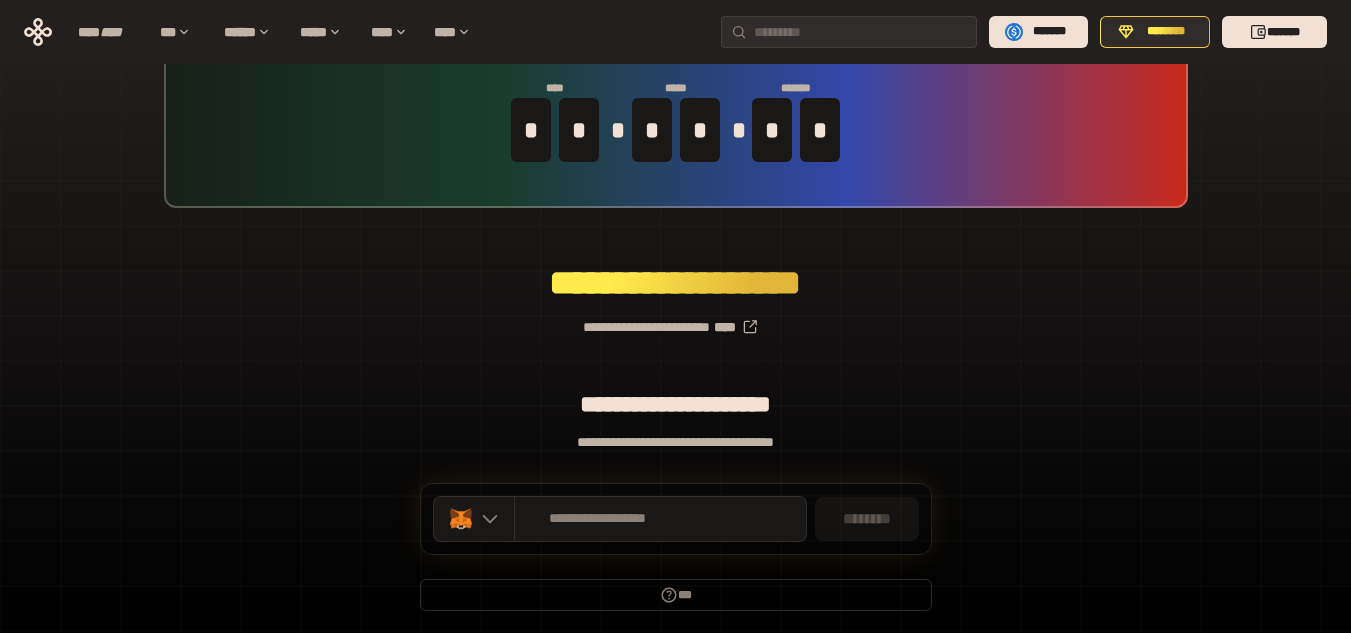 scroll, scrollTop: 0, scrollLeft: 0, axis: both 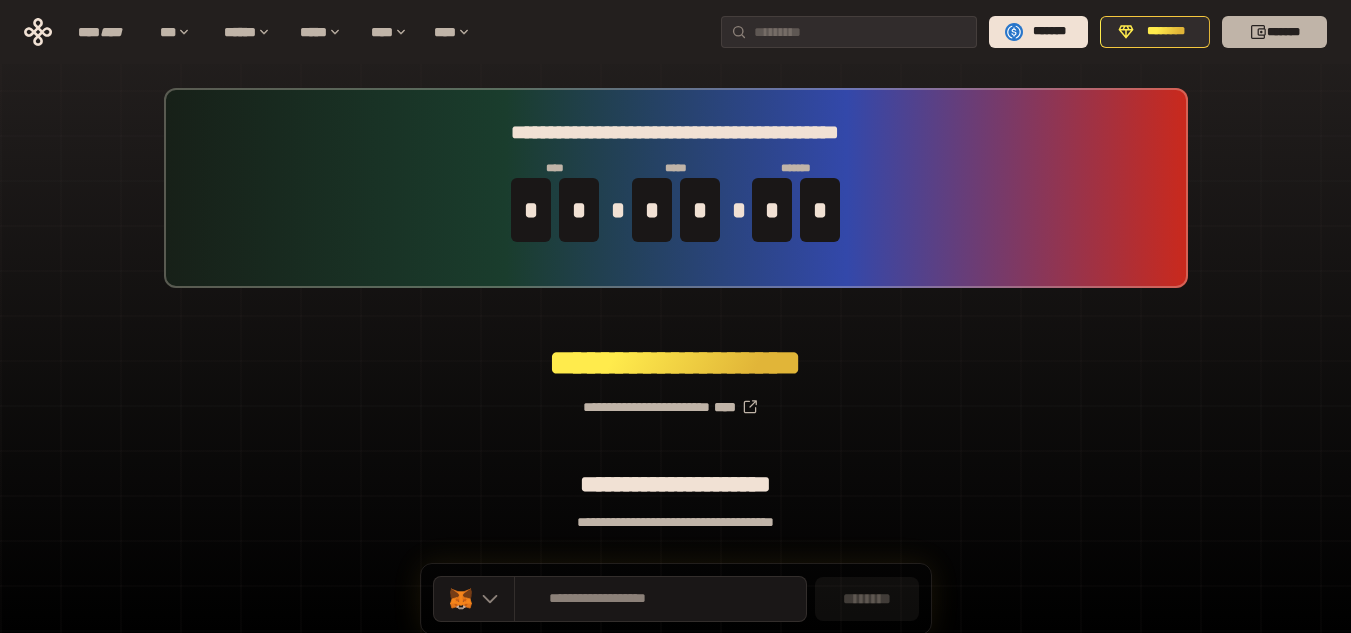 click on "*******" at bounding box center (1274, 32) 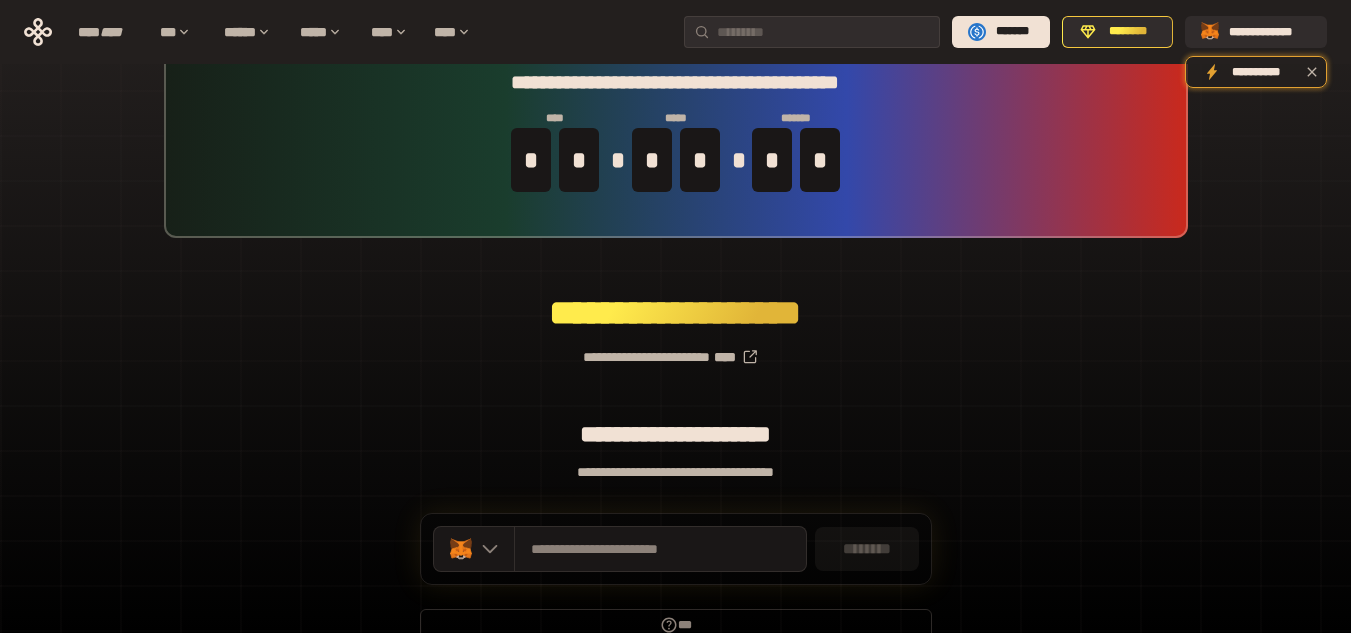 scroll, scrollTop: 0, scrollLeft: 0, axis: both 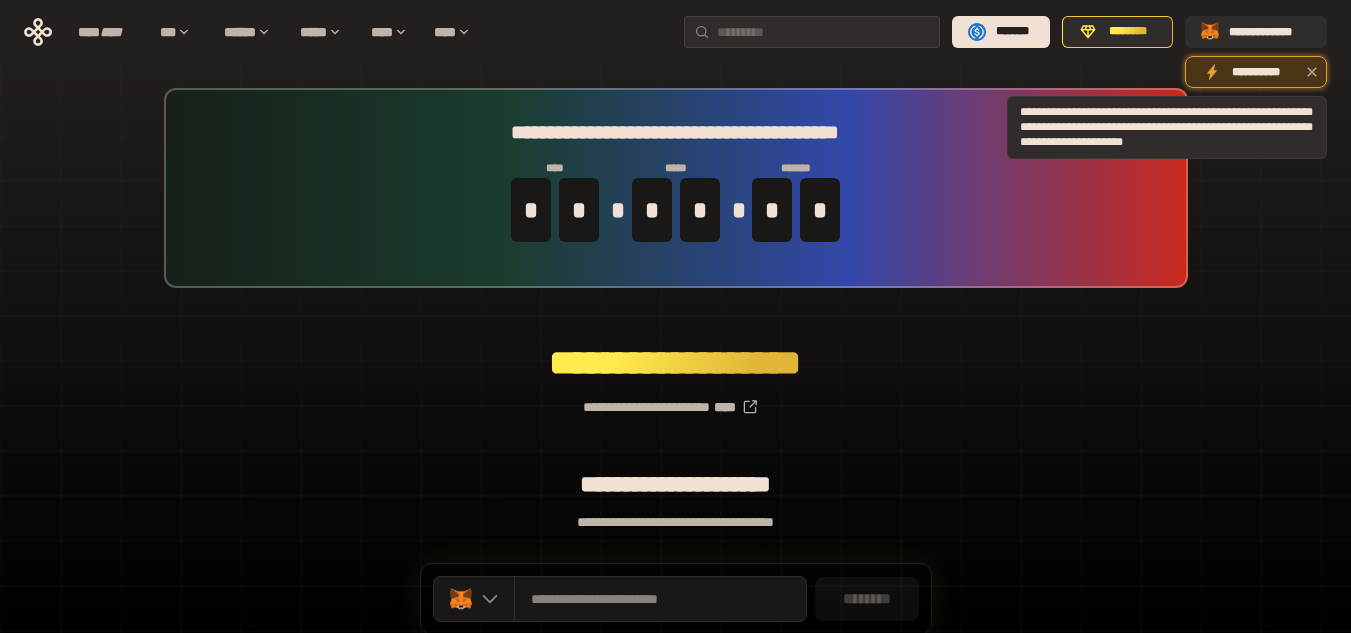 click on "**********" at bounding box center (1256, 72) 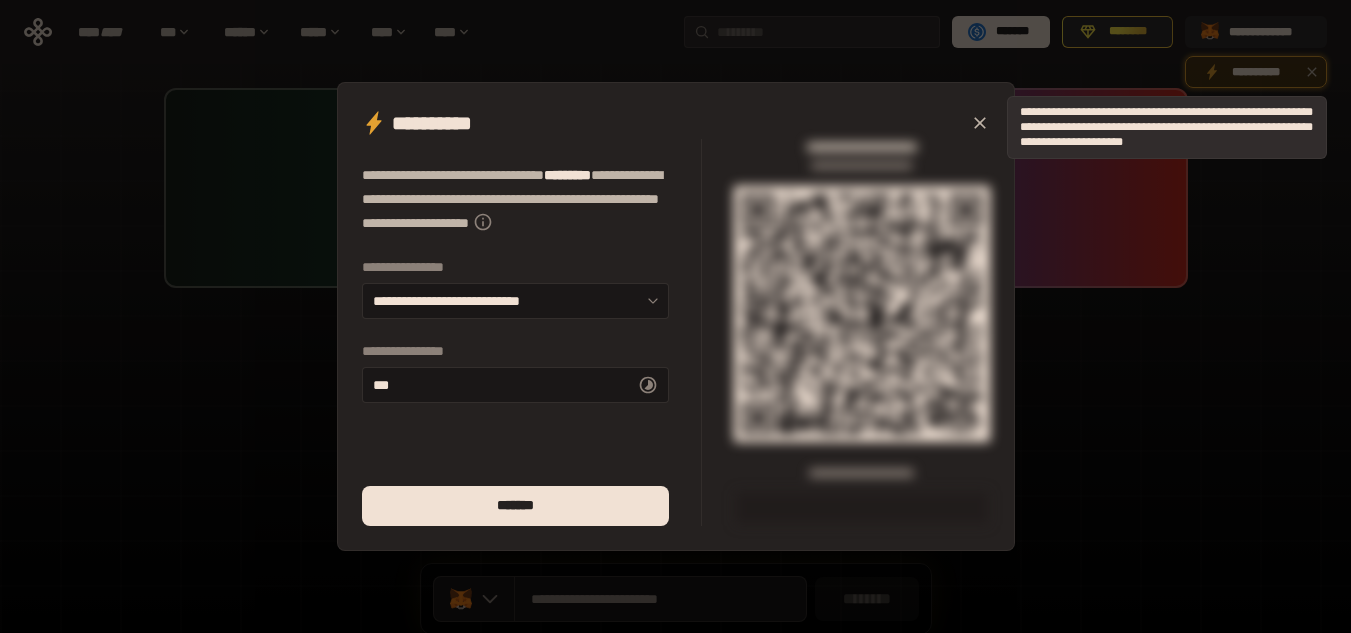 type on "******" 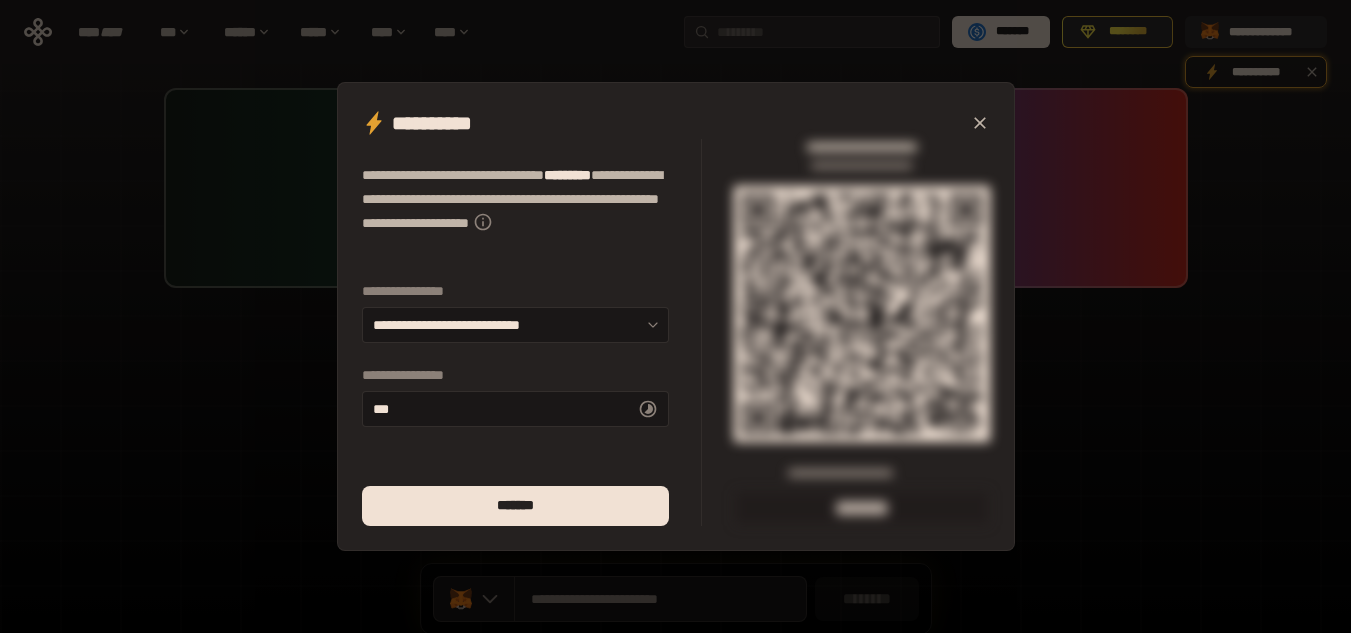 click 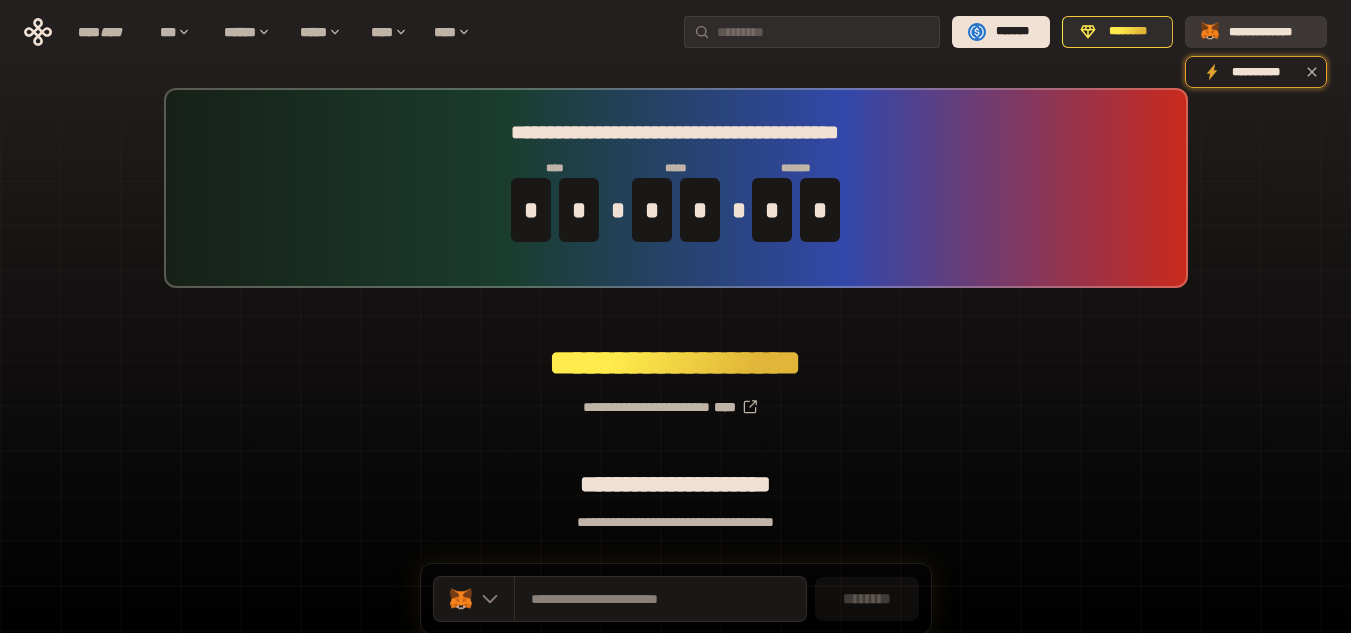 click on "**********" at bounding box center [1270, 32] 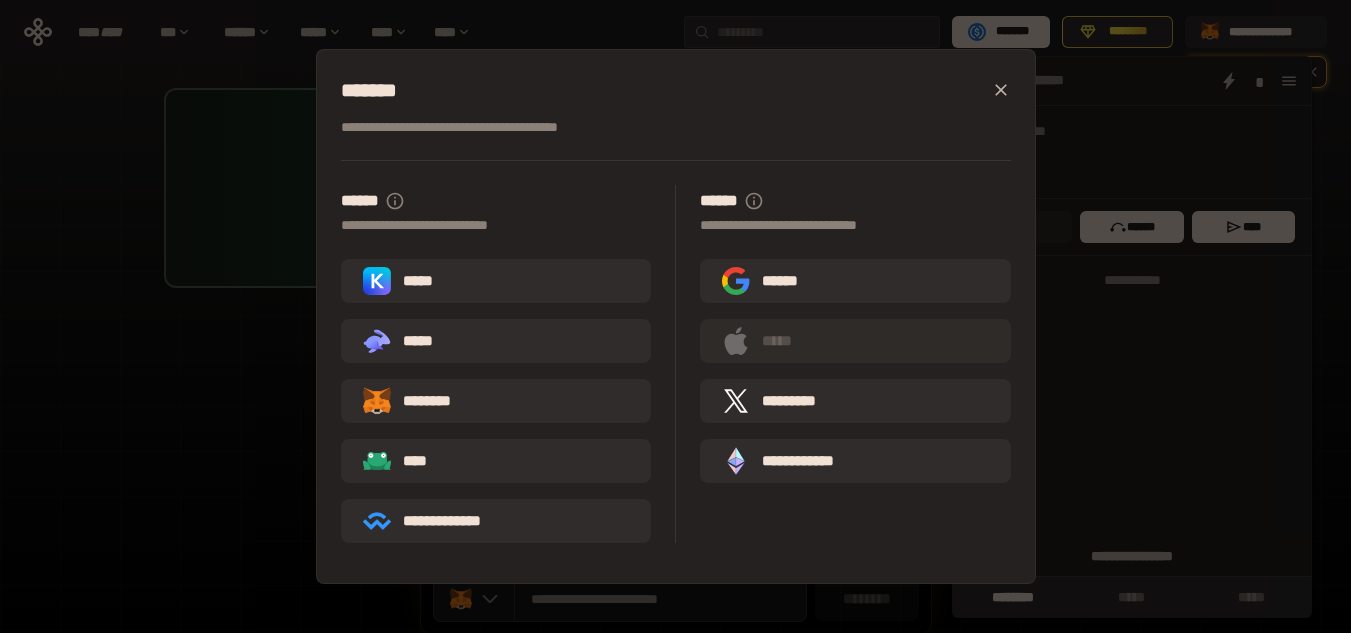 click on "**********" at bounding box center (675, 316) 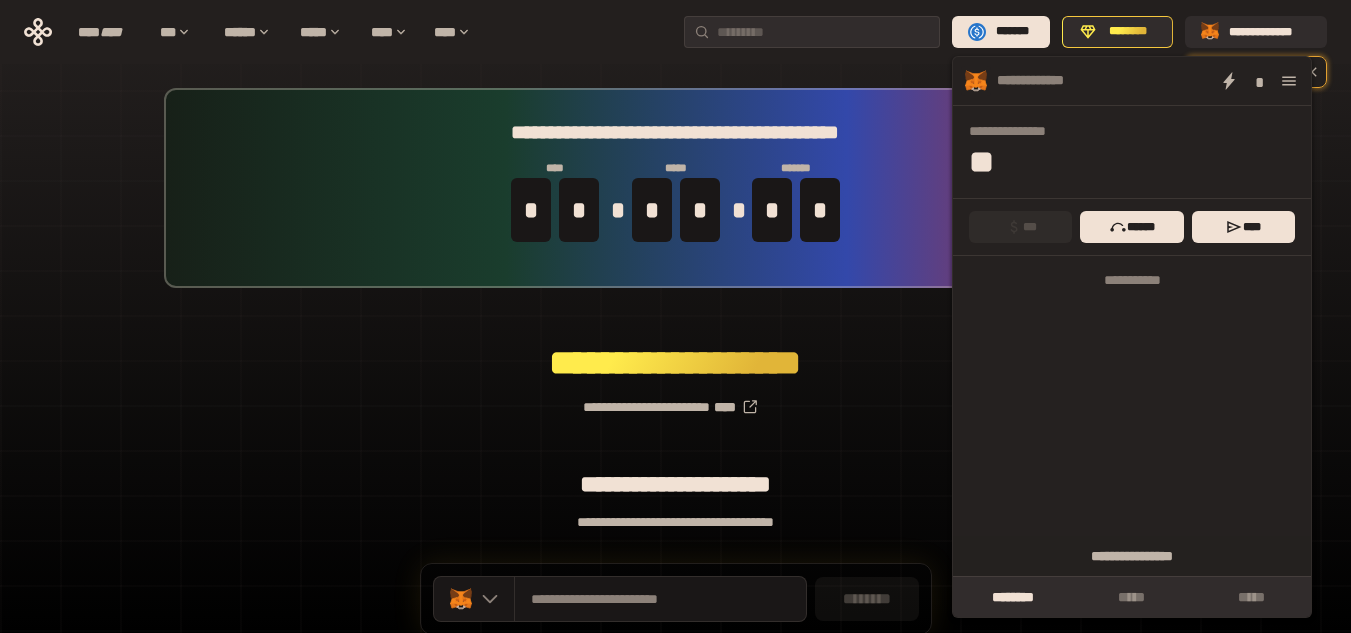 drag, startPoint x: 1281, startPoint y: 32, endPoint x: 1336, endPoint y: 118, distance: 102.0833 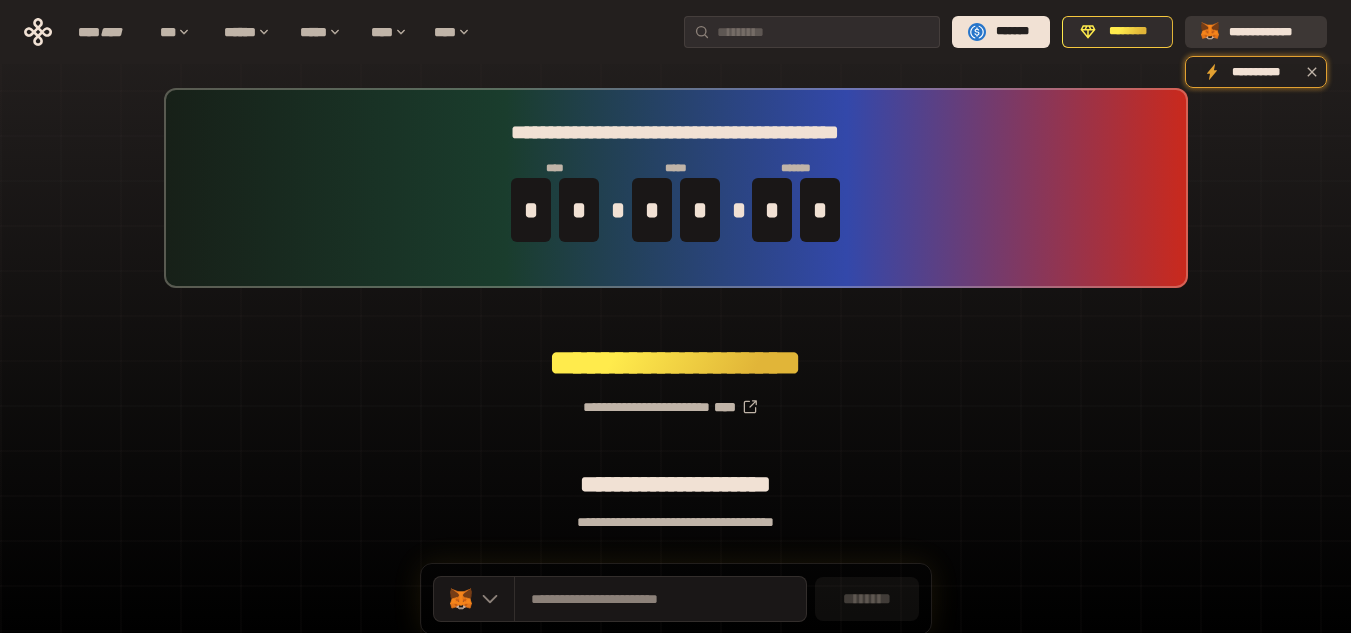 click on "**********" at bounding box center (1270, 32) 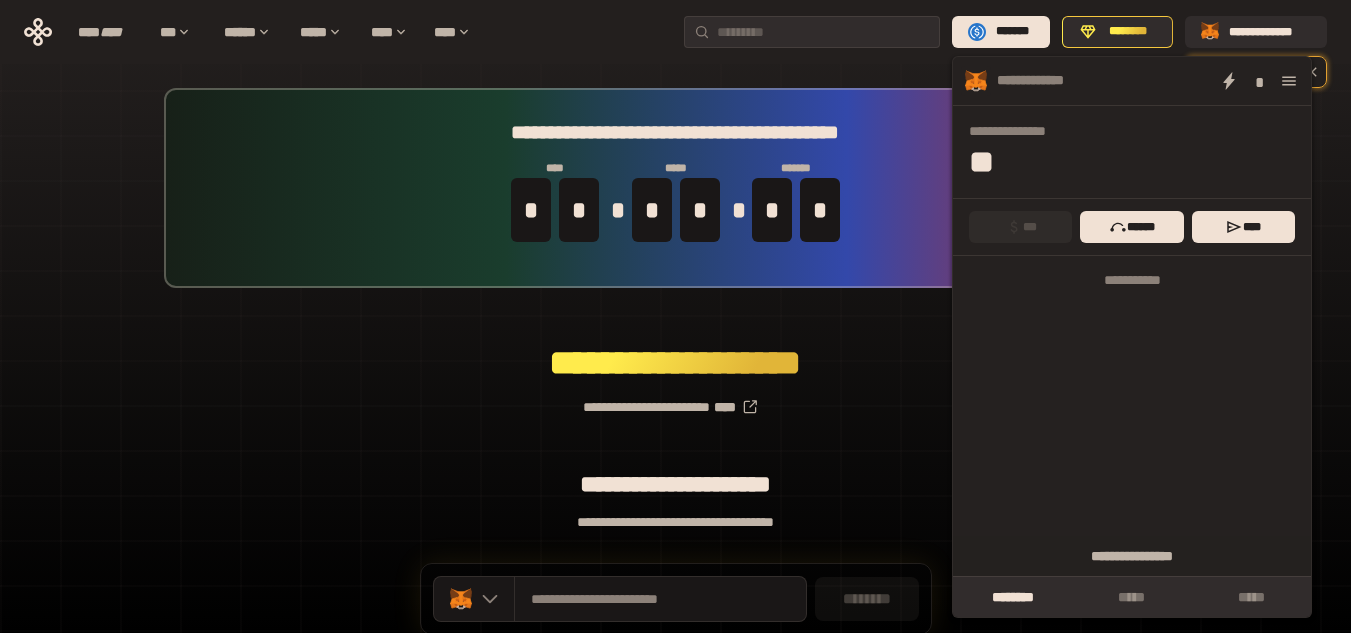 click 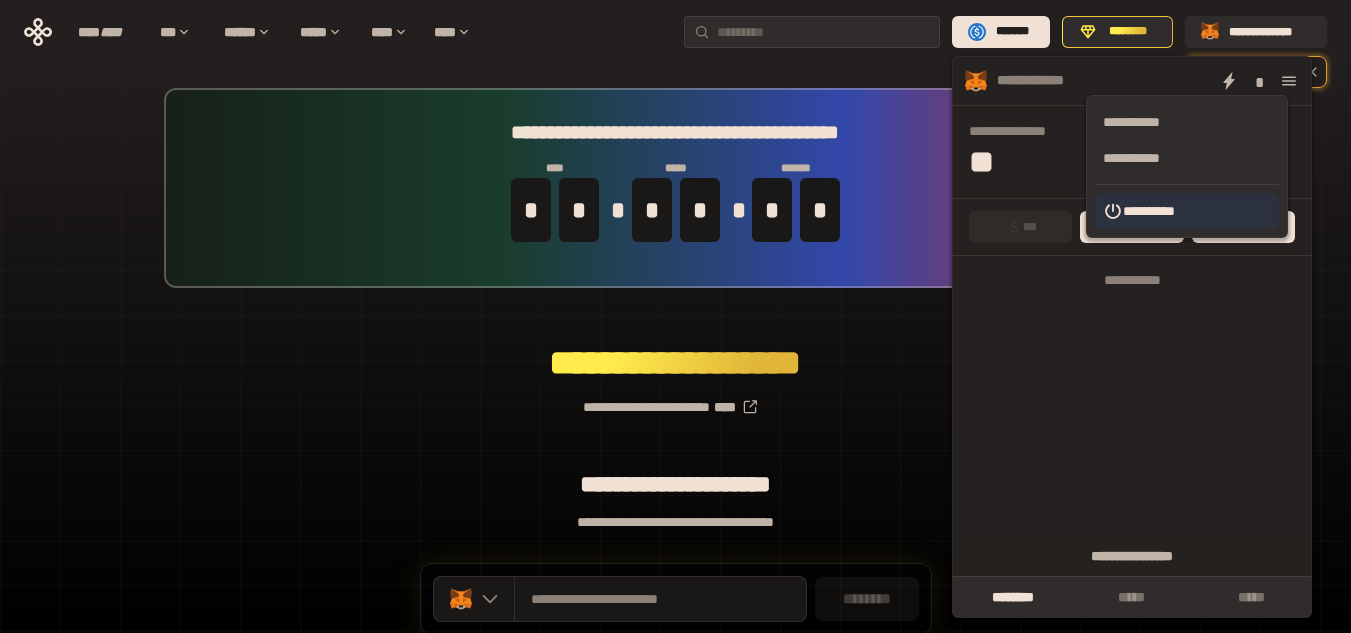 click on "**********" at bounding box center (1187, 211) 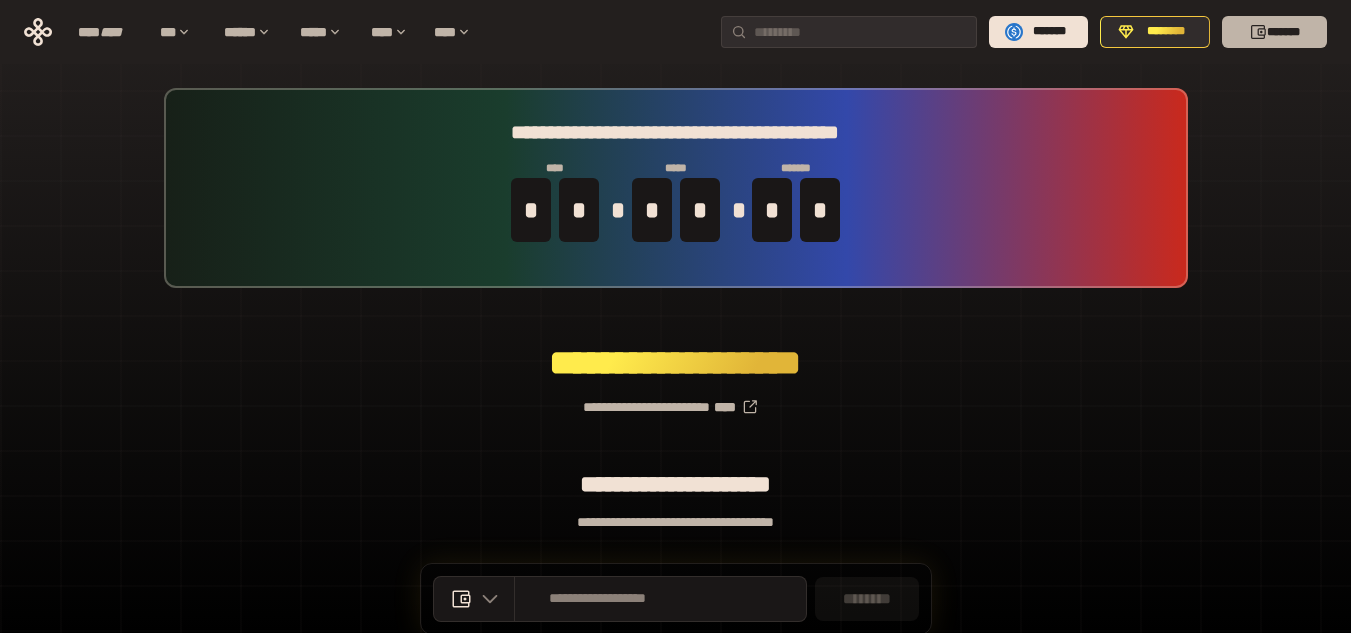 click on "*******" at bounding box center [1274, 32] 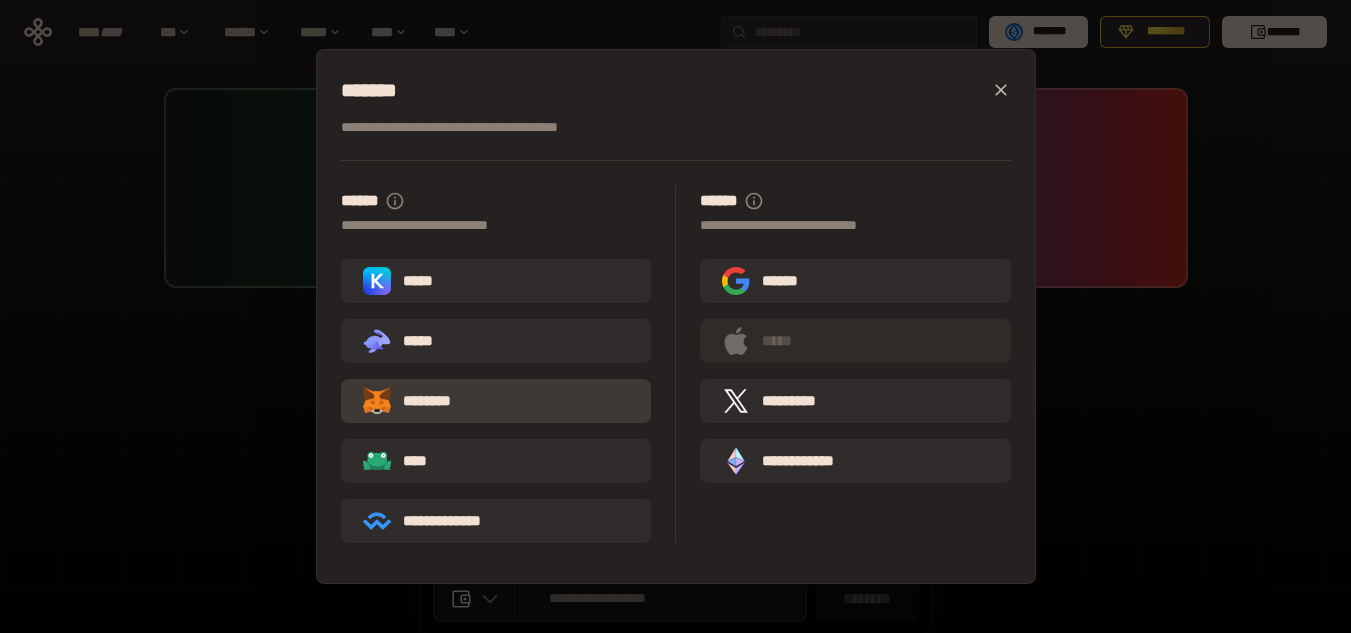 click on "********" at bounding box center (496, 401) 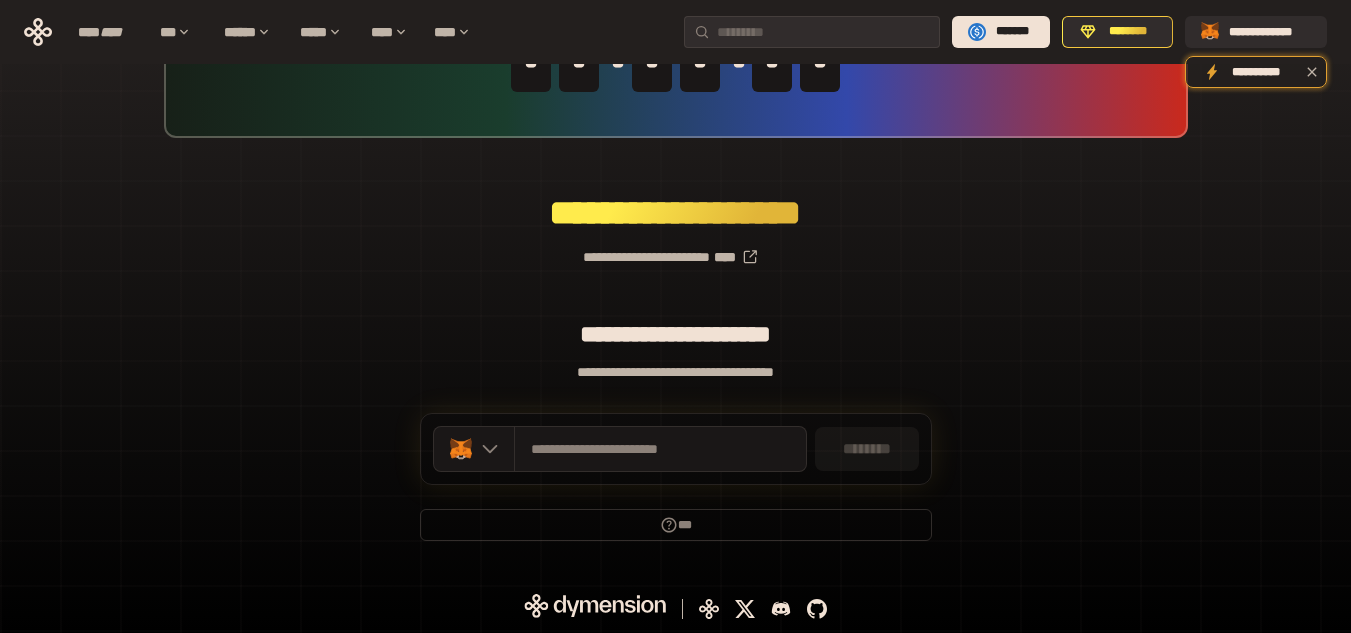 scroll, scrollTop: 0, scrollLeft: 0, axis: both 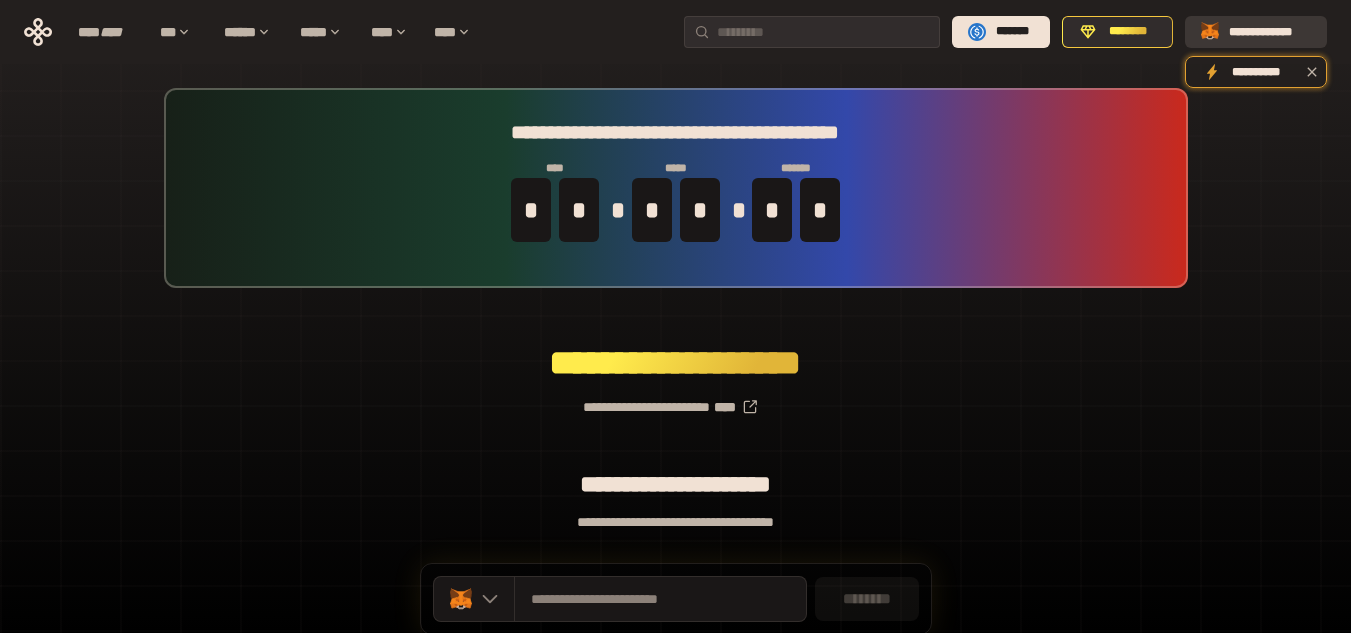click on "**********" at bounding box center [1270, 32] 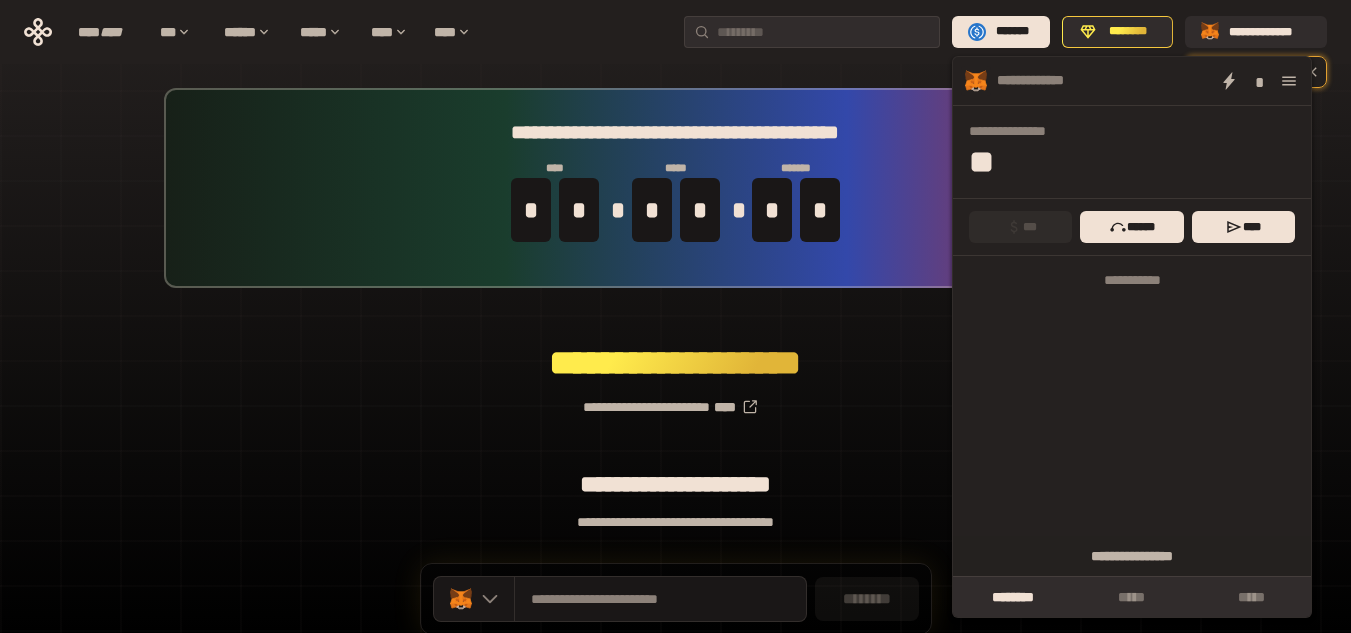 click 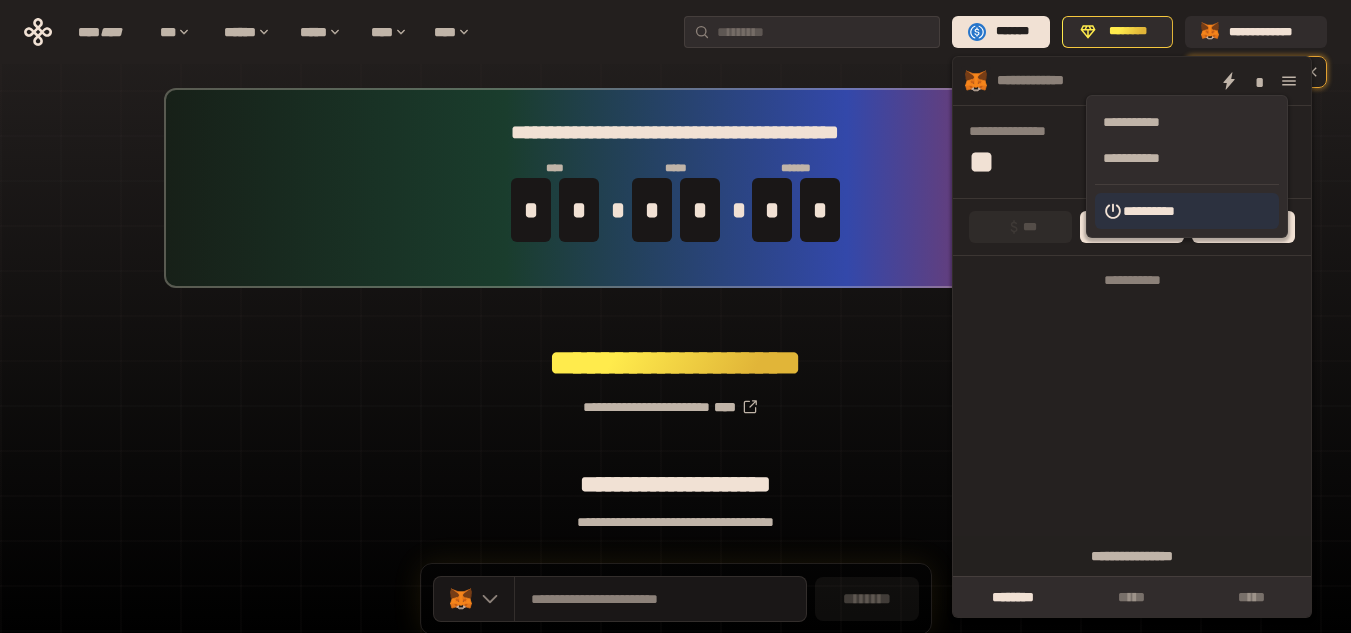 click on "**********" at bounding box center (1187, 211) 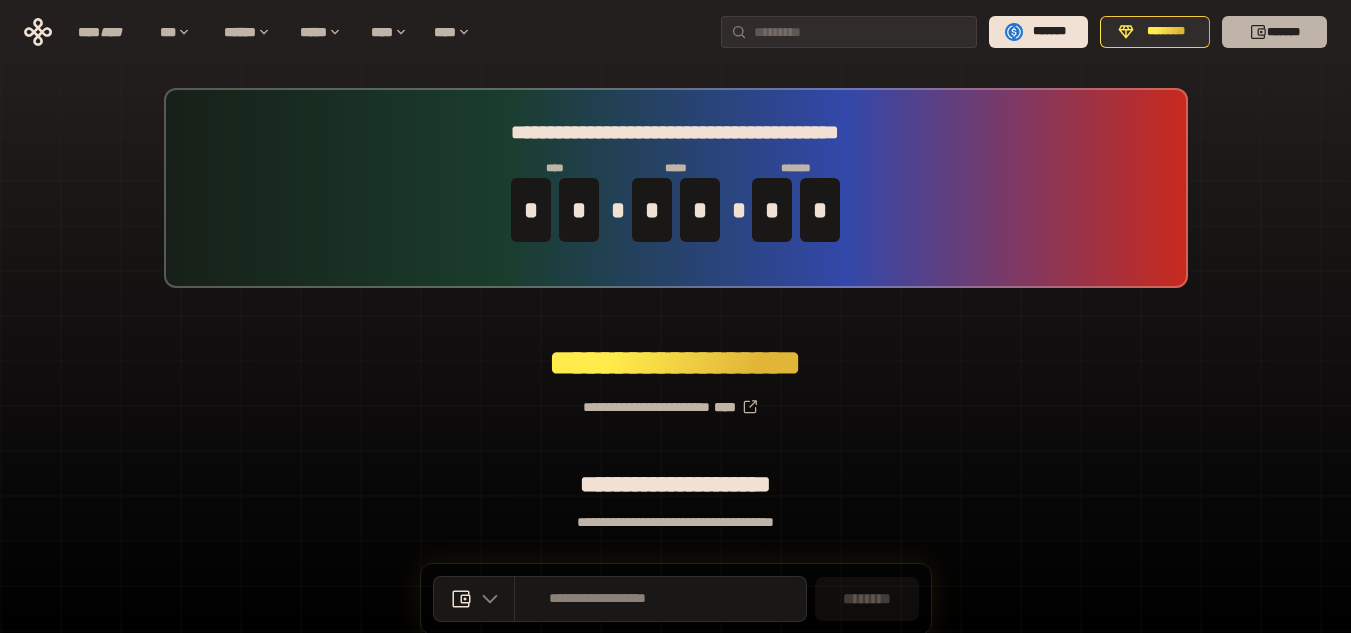 click on "*******" at bounding box center (1274, 32) 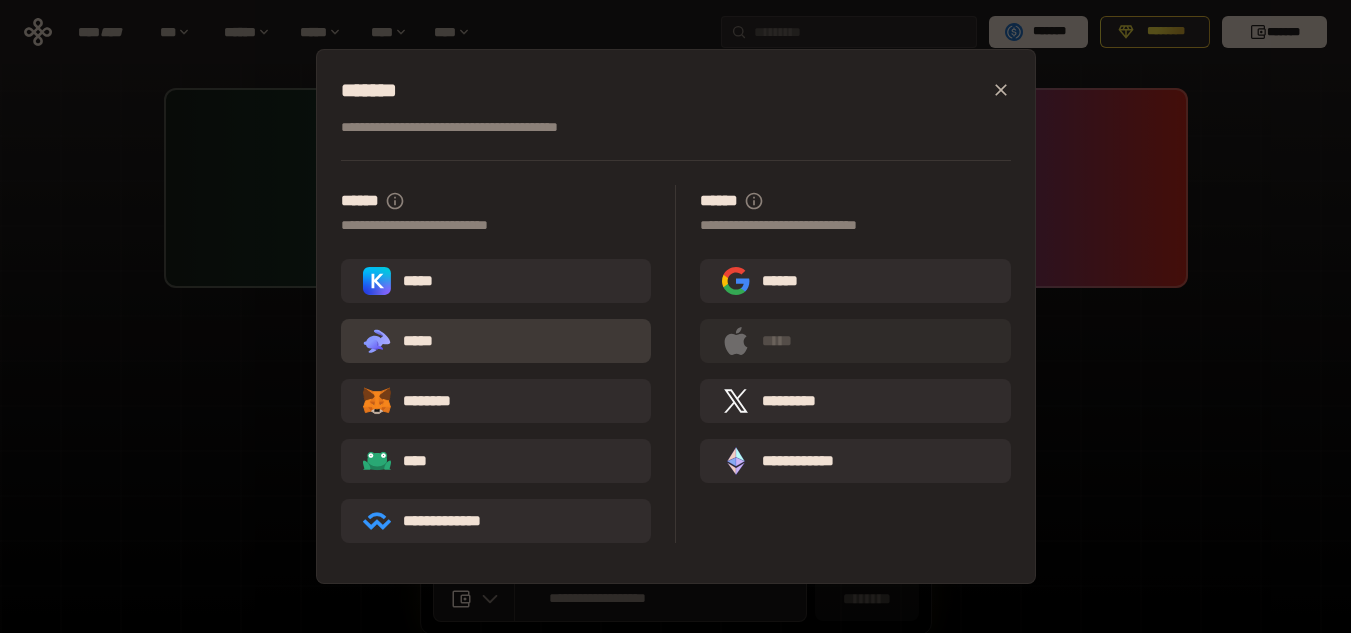 click on ".st0{fill:url(#SVGID_1_);}
.st1{fill-rule:evenodd;clip-rule:evenodd;fill:url(#SVGID_00000161597173617360504640000012432366591255278478_);}
.st2{fill-rule:evenodd;clip-rule:evenodd;fill:url(#SVGID_00000021803777515098205300000017382971856690286485_);}
.st3{fill:url(#SVGID_00000031192219548086493050000012287181694732331425_);}
*****" at bounding box center [496, 341] 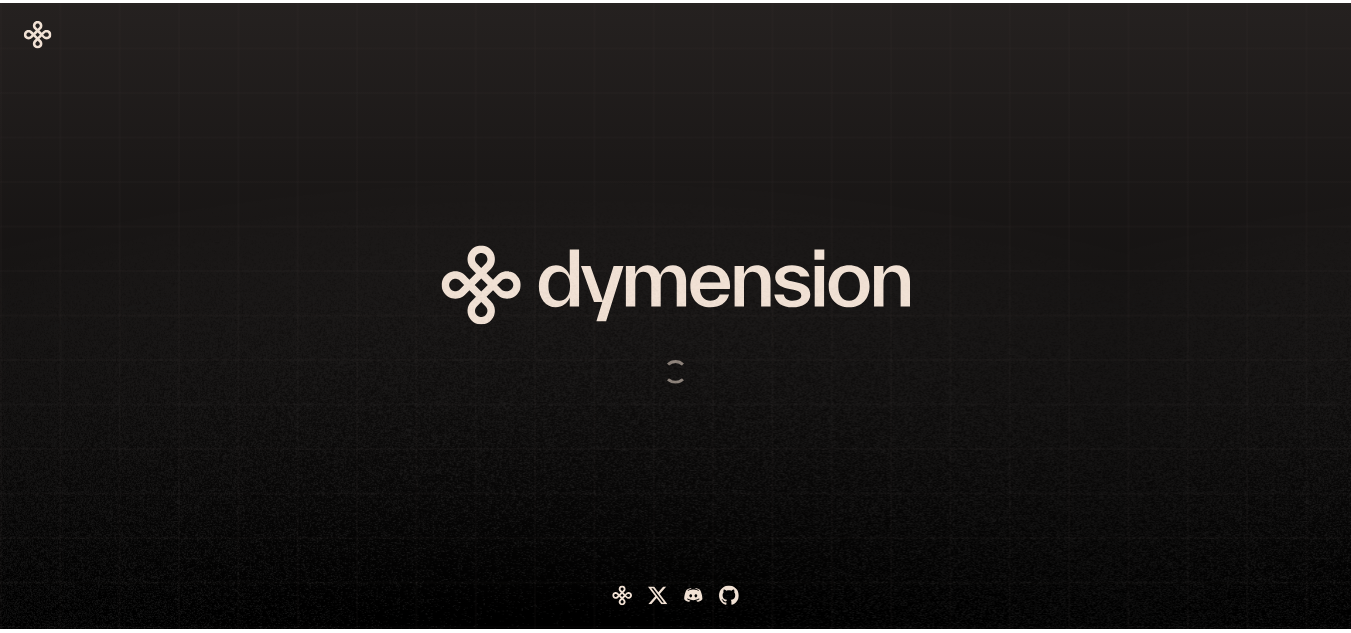 scroll, scrollTop: 0, scrollLeft: 0, axis: both 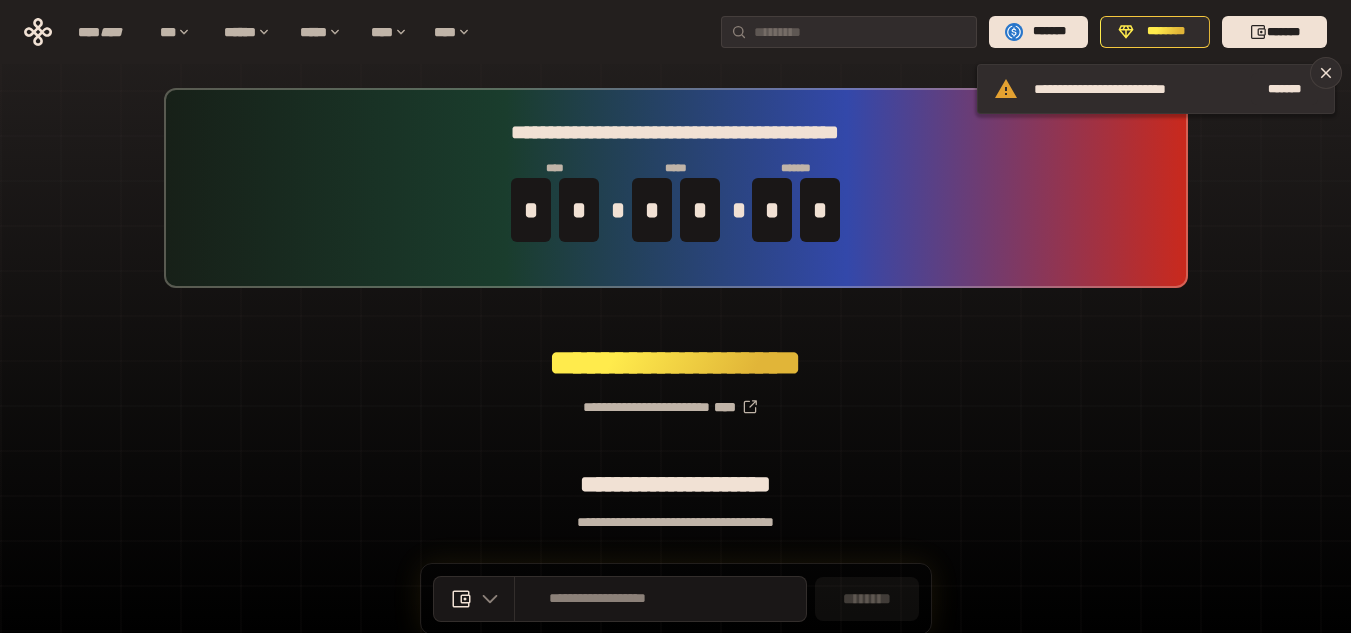 click on "**** ****   ***   ******   *****   ****   ****   ******* ******** *******" at bounding box center [675, 32] 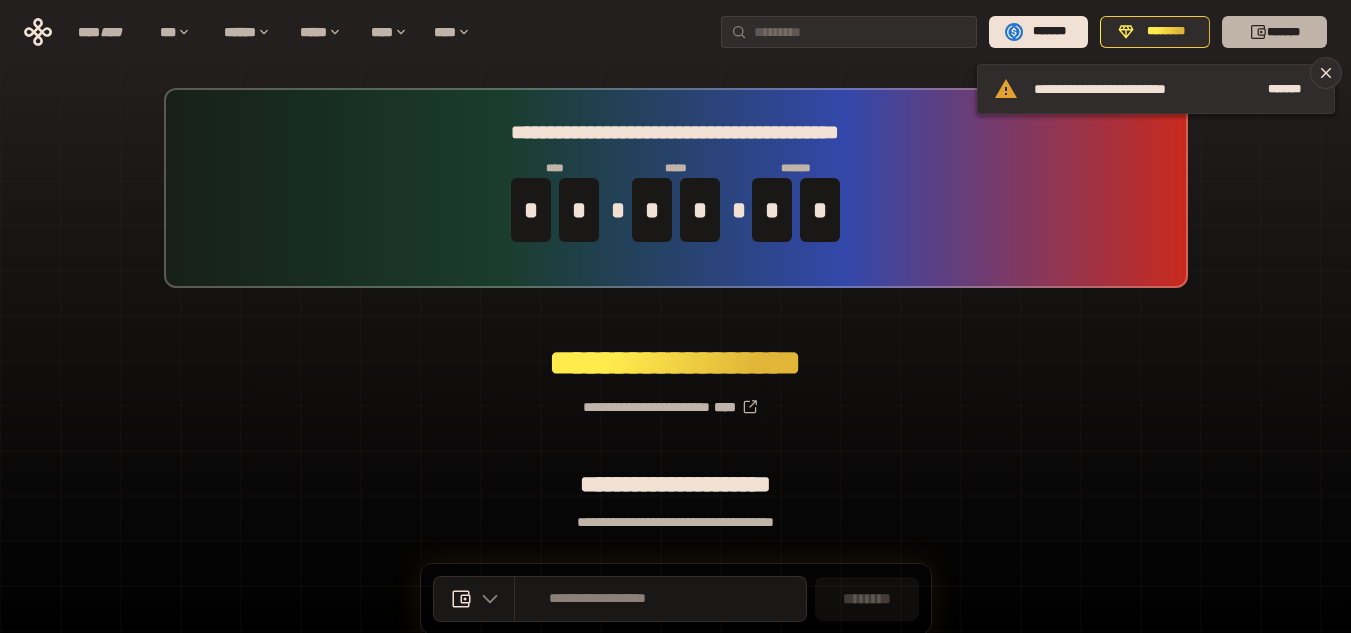 click on "*******" at bounding box center [1274, 32] 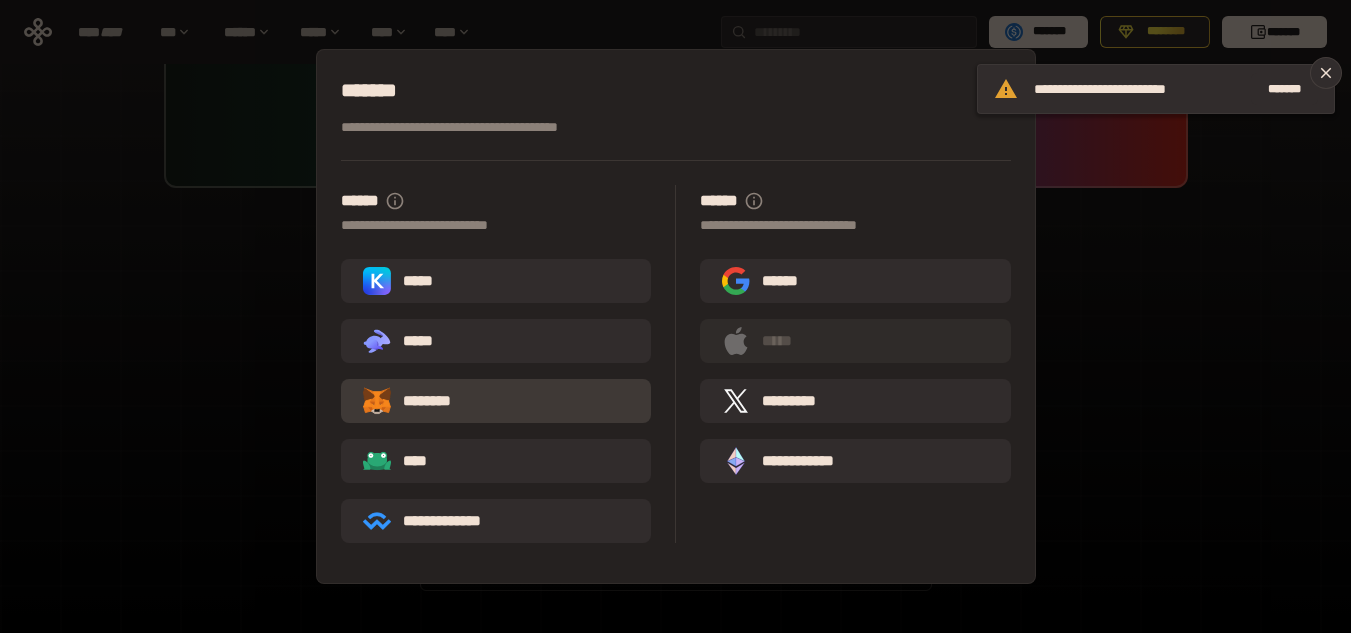 scroll, scrollTop: 0, scrollLeft: 0, axis: both 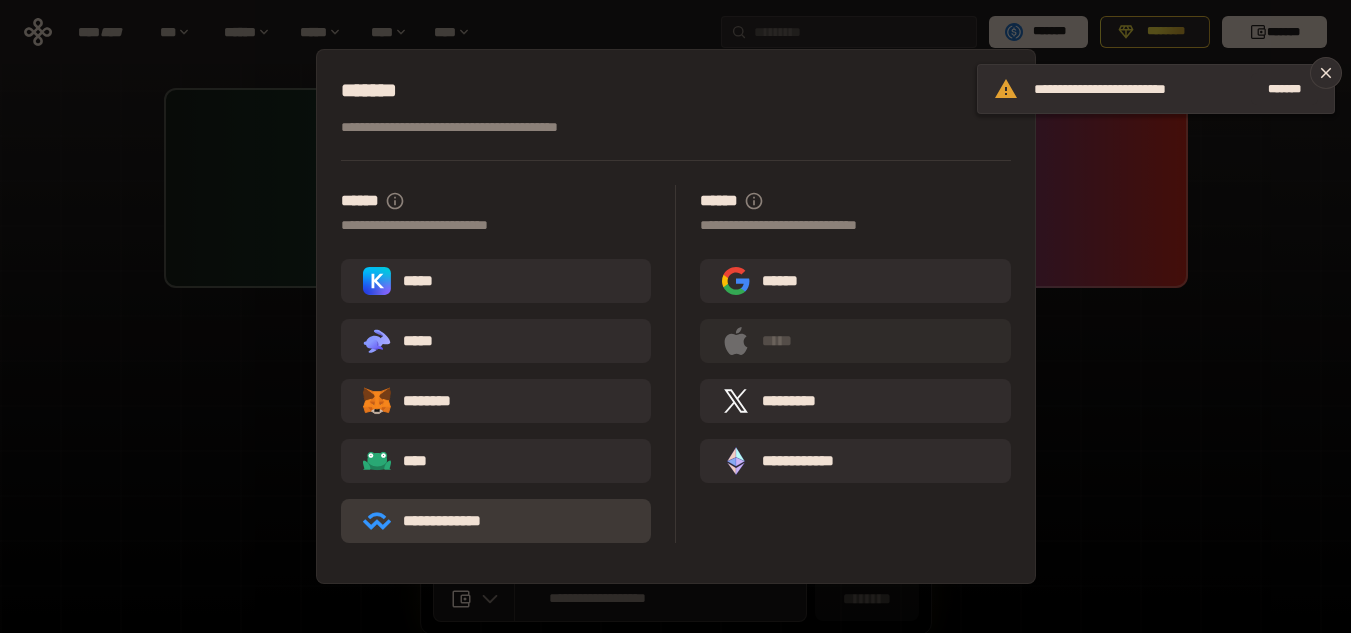 click on "**********" at bounding box center [436, 521] 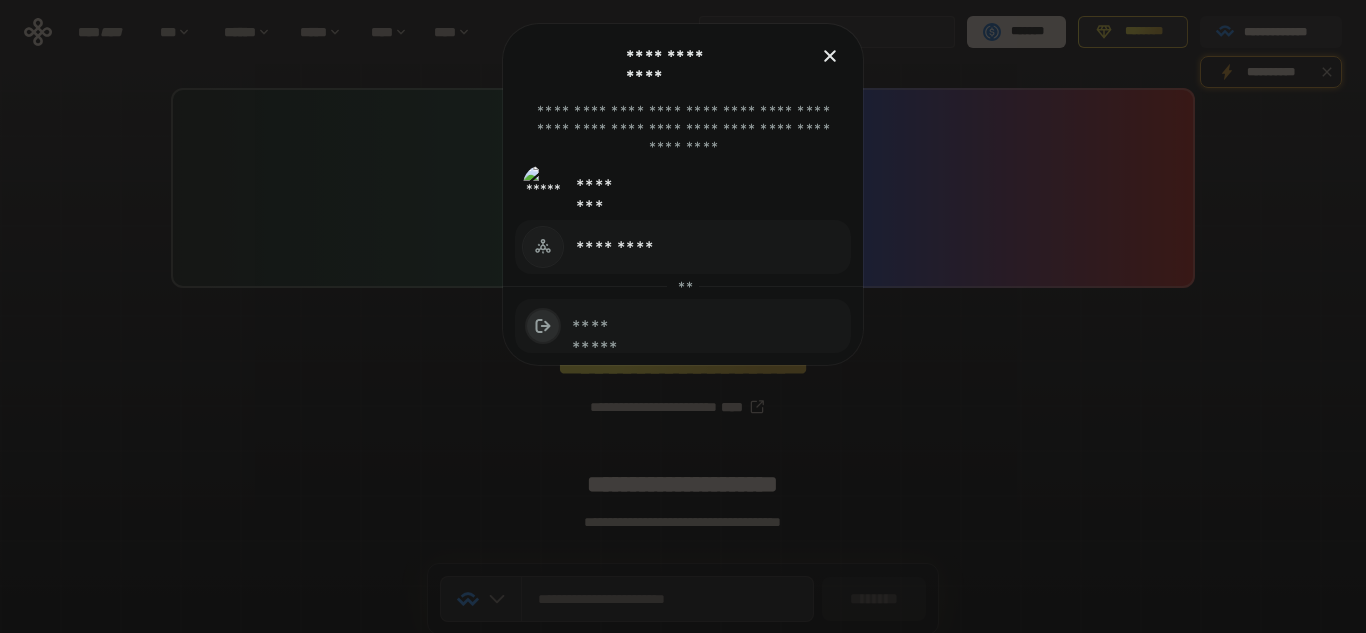 click on "*********" 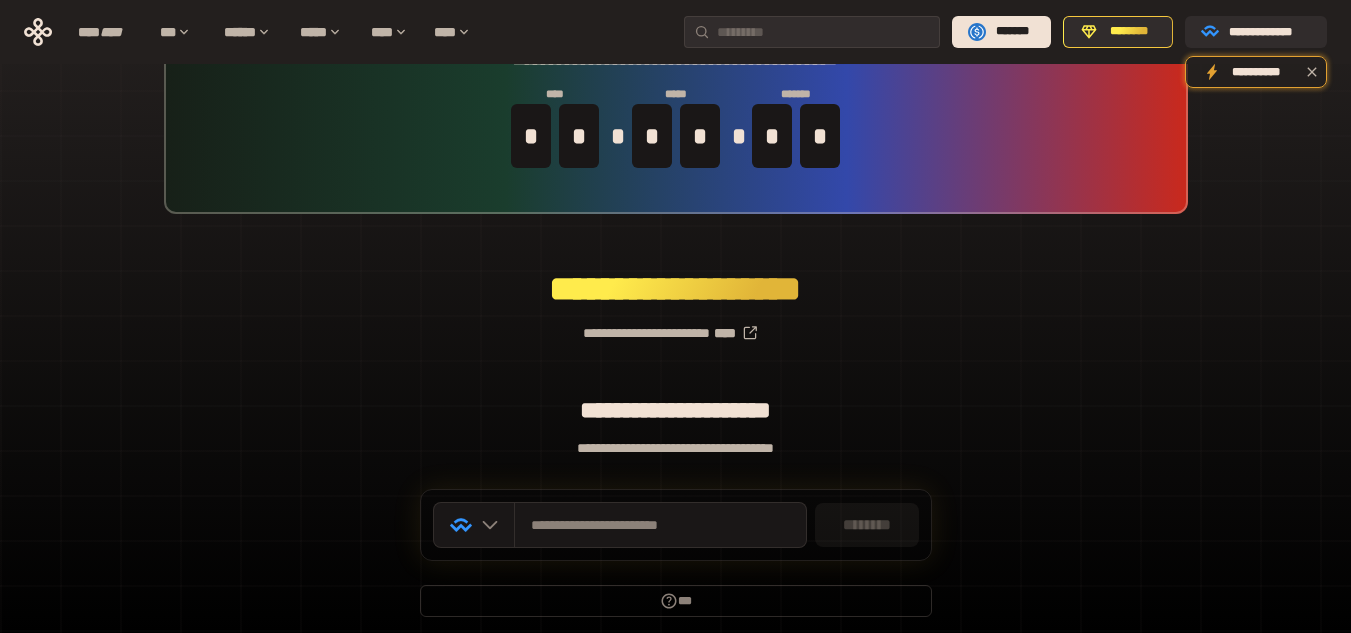 scroll, scrollTop: 150, scrollLeft: 0, axis: vertical 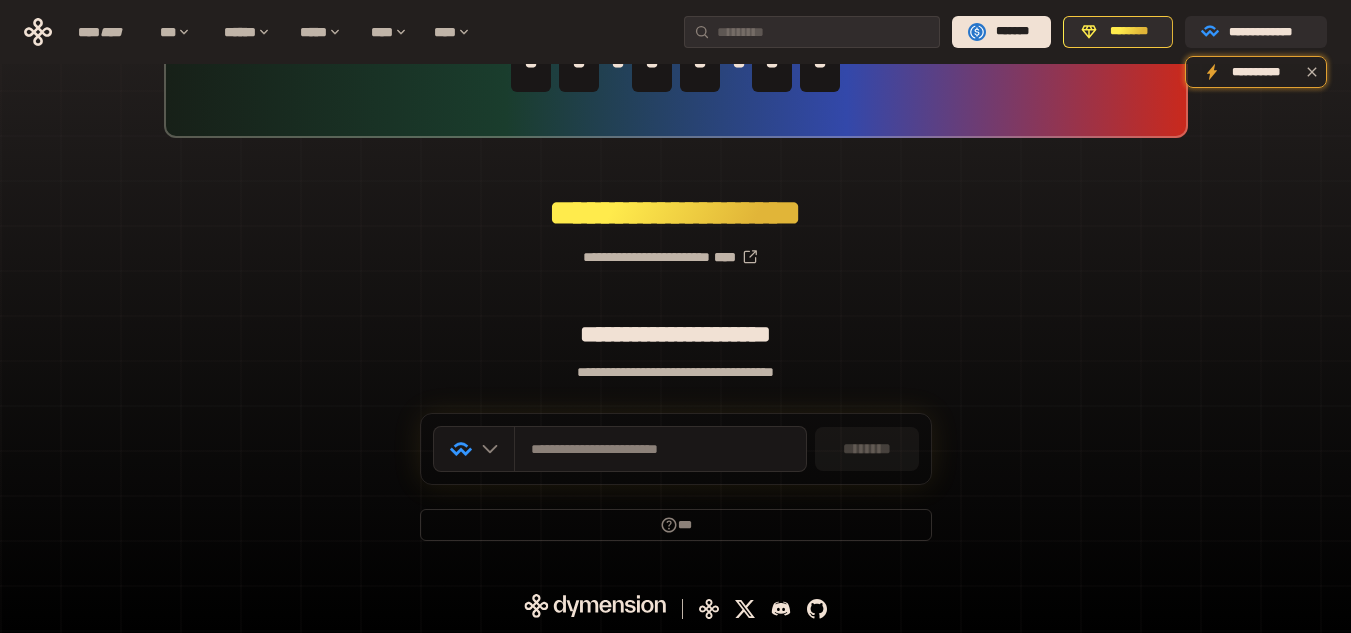 click on "********" at bounding box center (867, 449) 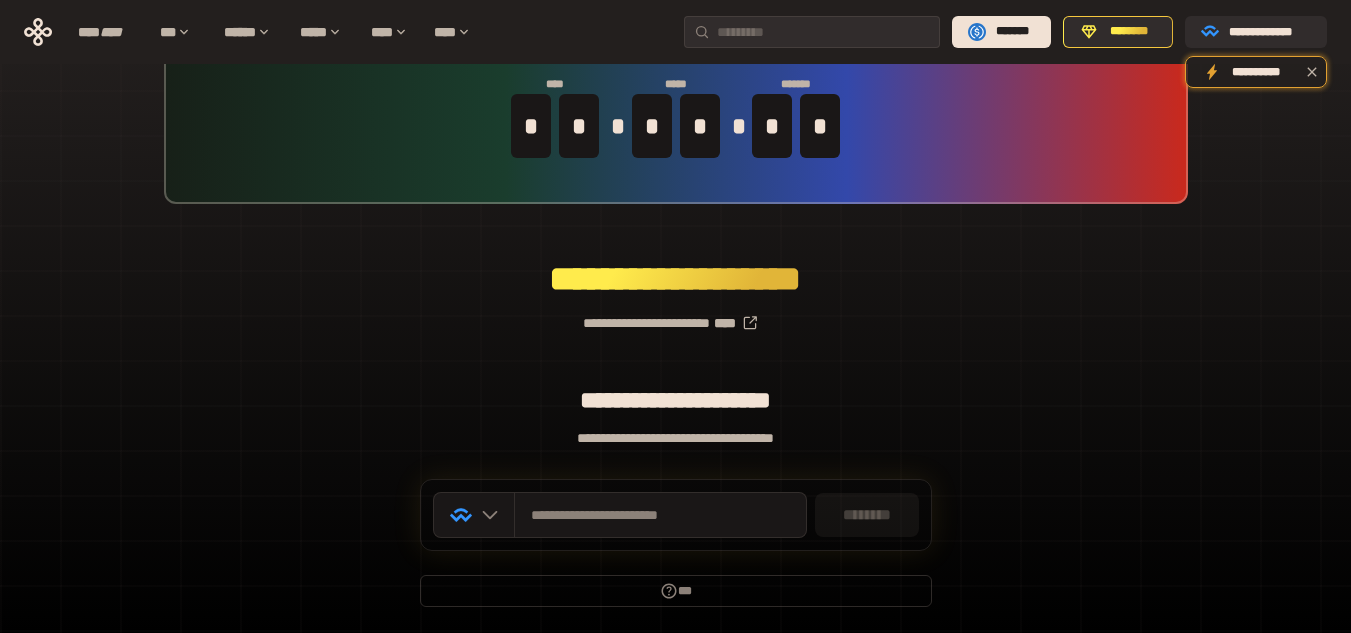 scroll, scrollTop: 0, scrollLeft: 0, axis: both 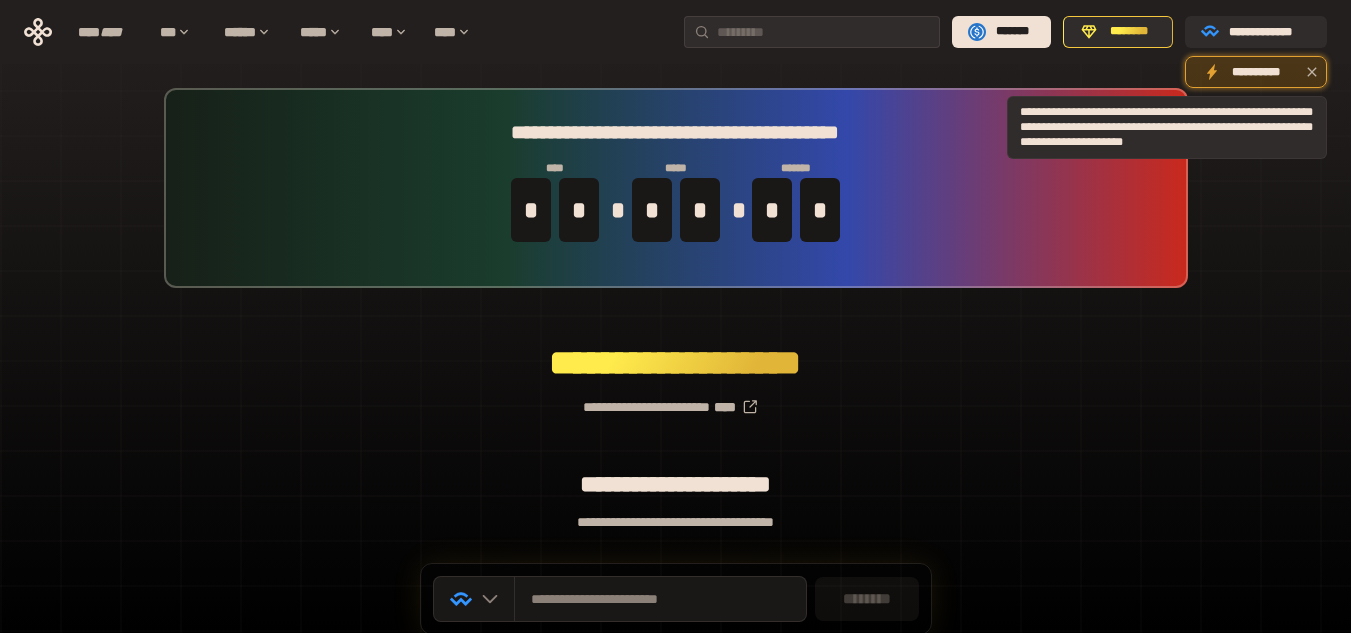 click on "**********" at bounding box center [1256, 72] 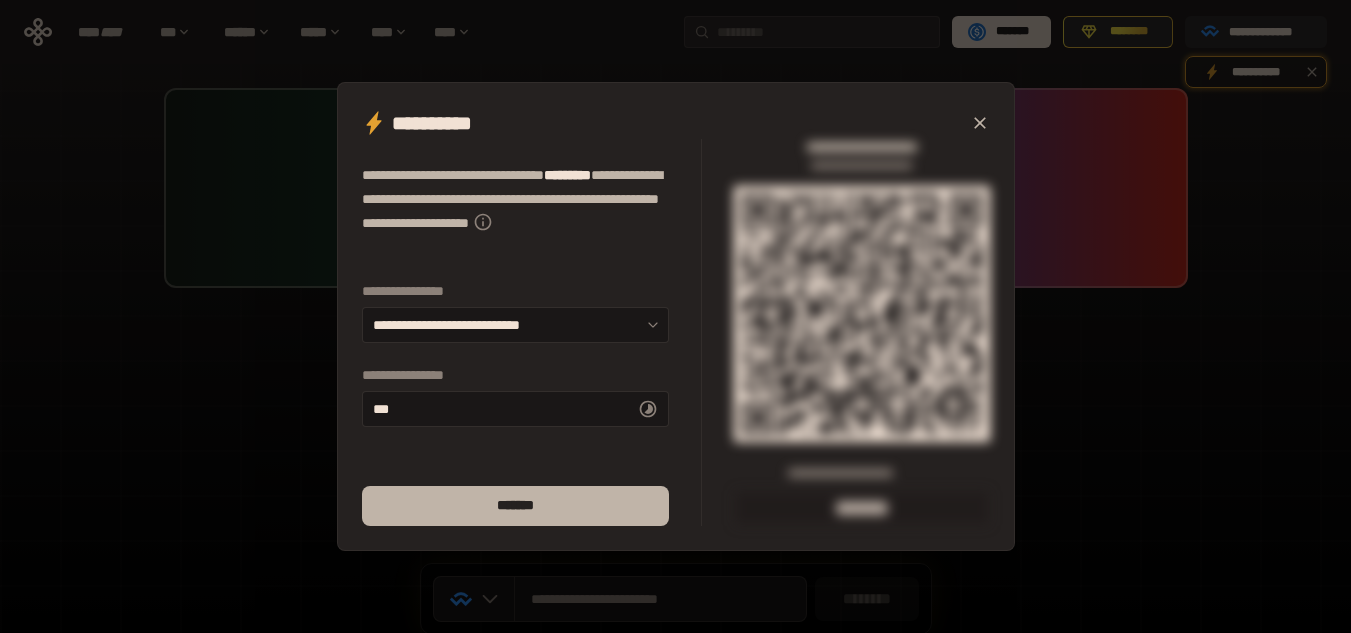 click on "*******" at bounding box center [515, 506] 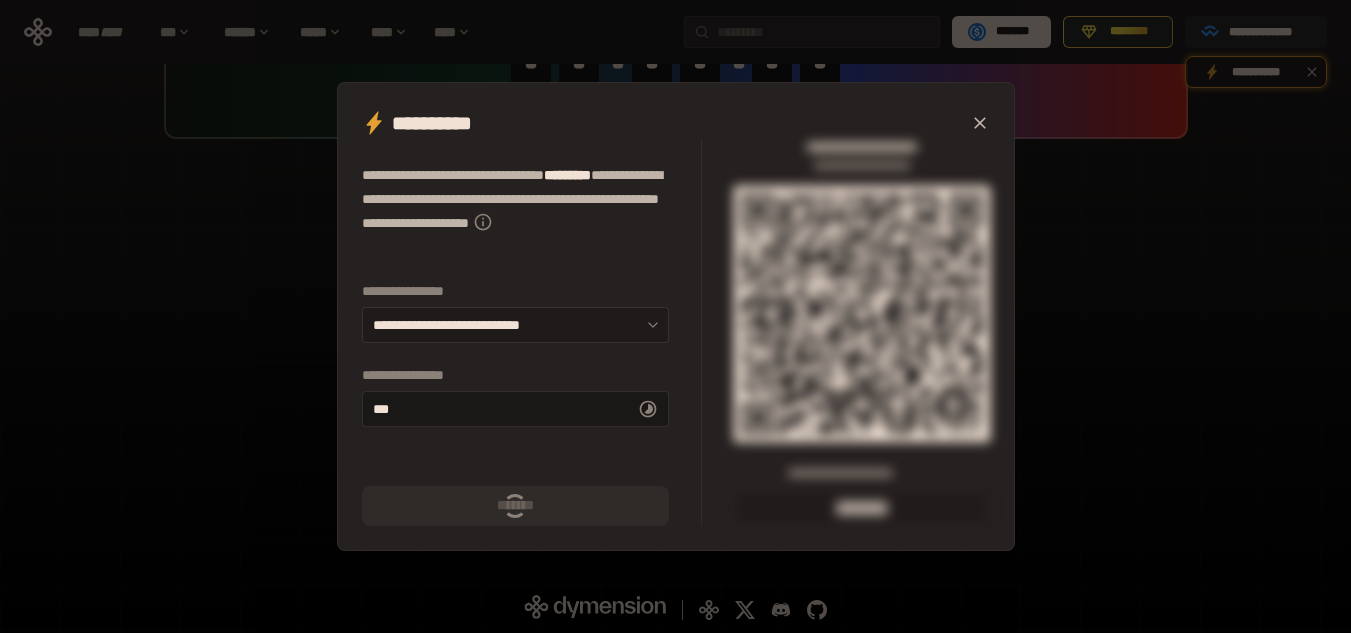 scroll, scrollTop: 150, scrollLeft: 0, axis: vertical 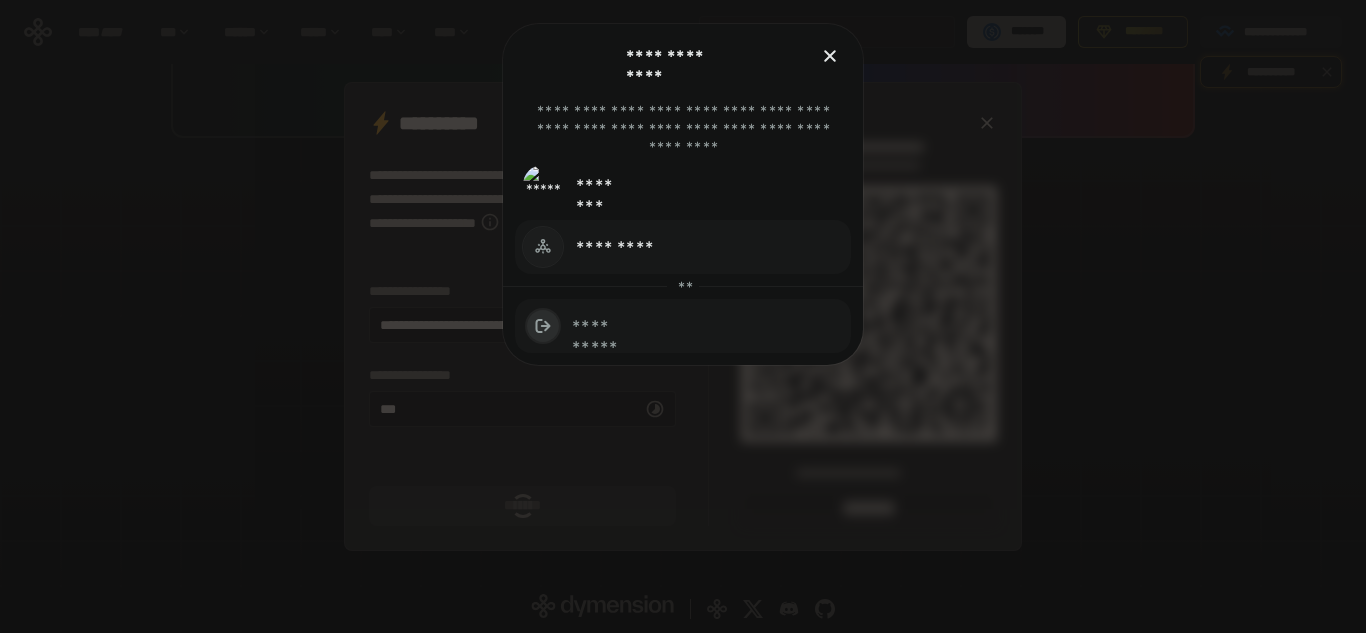click on "*********" 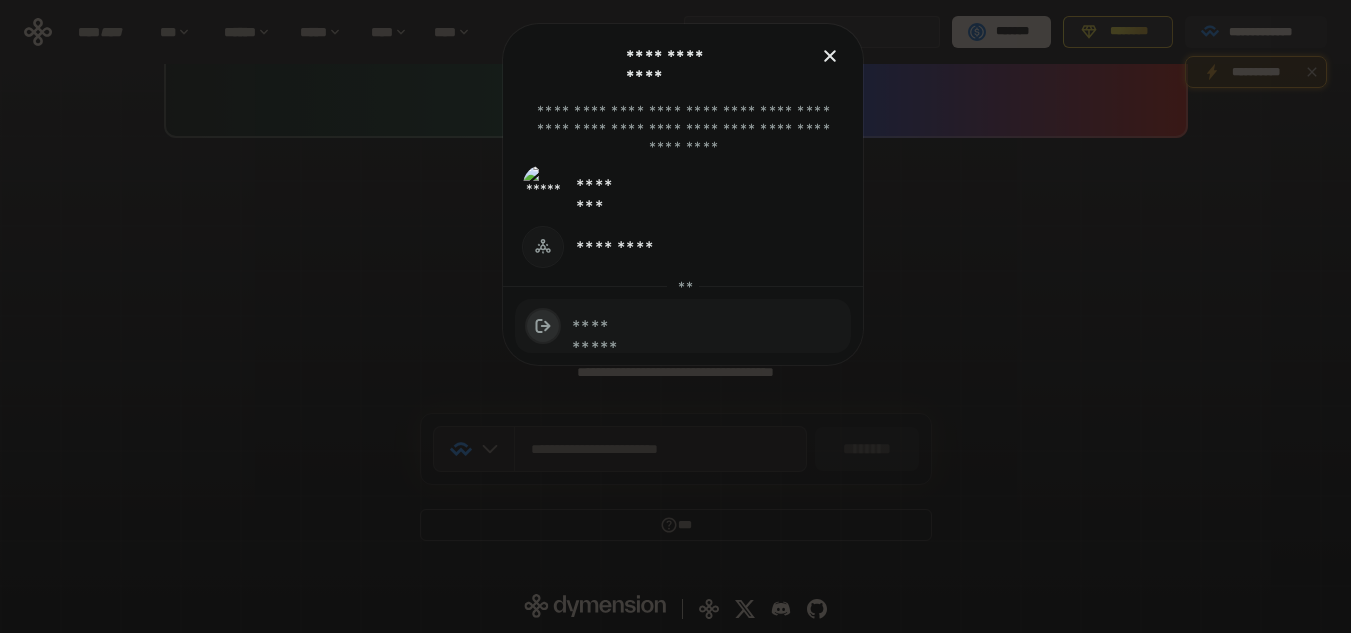 click on "[FIRST] [LAST] [STREET] [CITY] [STATE] [ZIP] [COUNTRY] [COORDINATES] [COORDINATES] [PHONE] [EMAIL] [SSN] [PASSPORT] [DRIVERLICENSE] [CREDITCARD] [BIRTHDATE] [AGE] [TIME]" at bounding box center (675, 166) 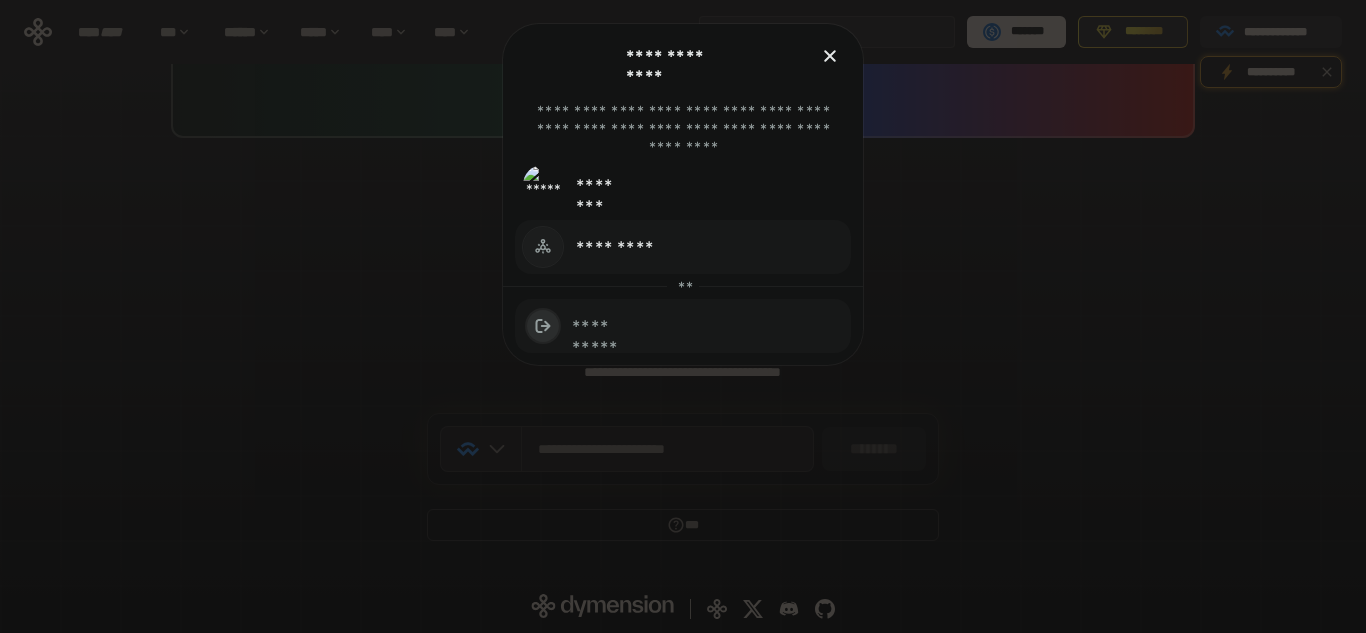 click on "*********" 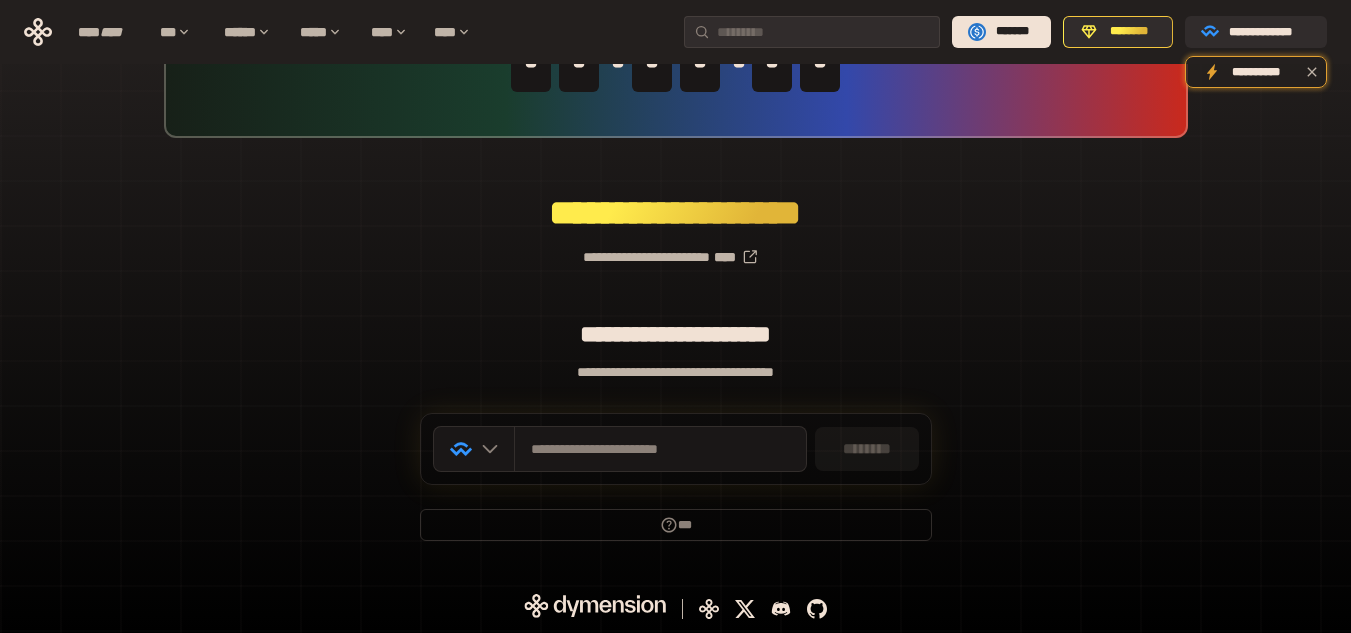 scroll, scrollTop: 0, scrollLeft: 0, axis: both 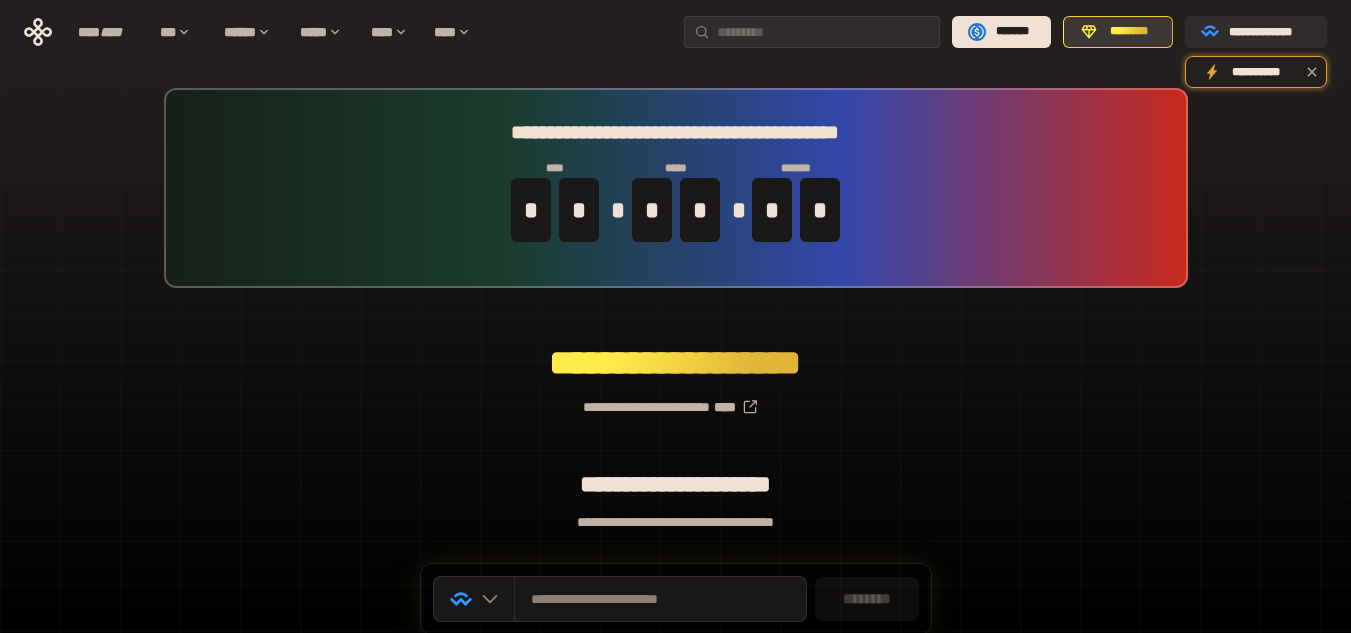 click on "********" at bounding box center (1129, 32) 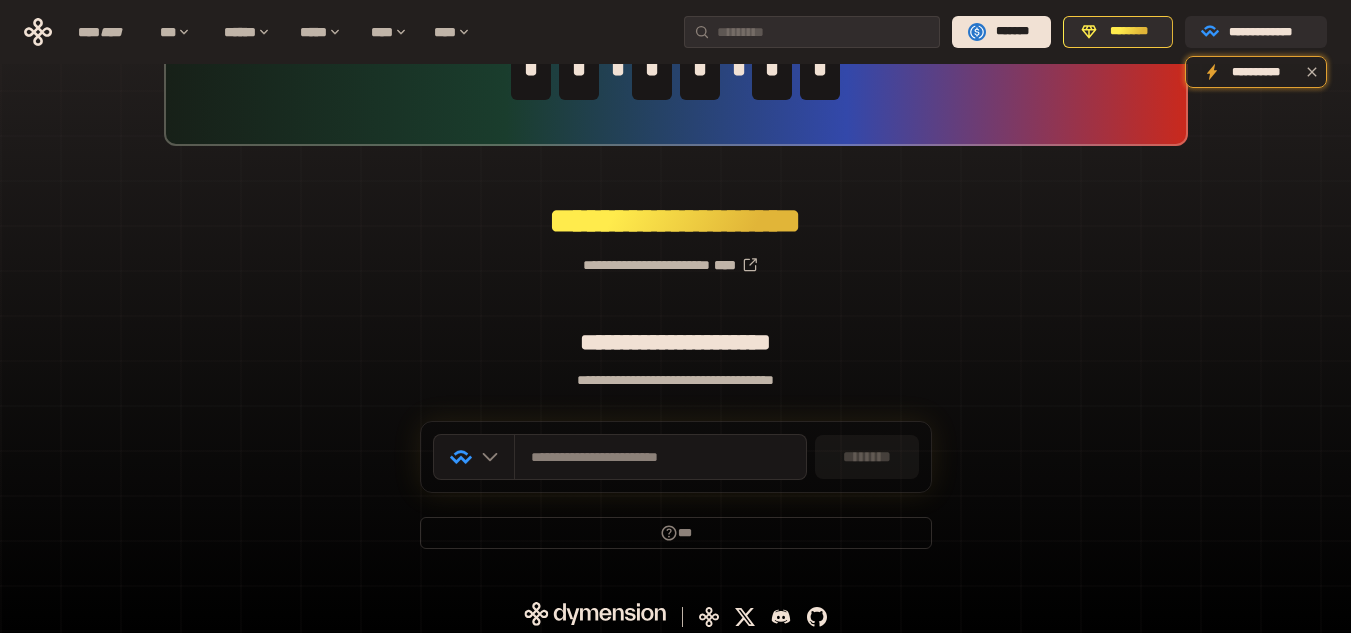 scroll, scrollTop: 150, scrollLeft: 0, axis: vertical 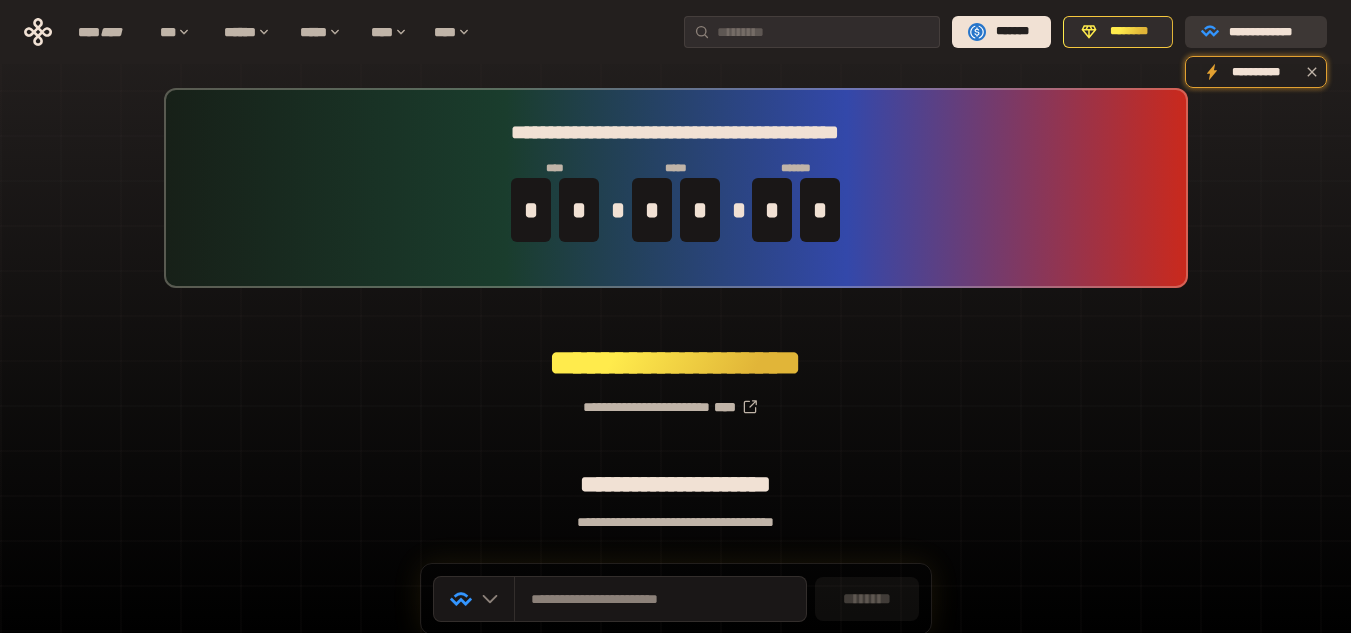 click on "**********" at bounding box center (1270, 32) 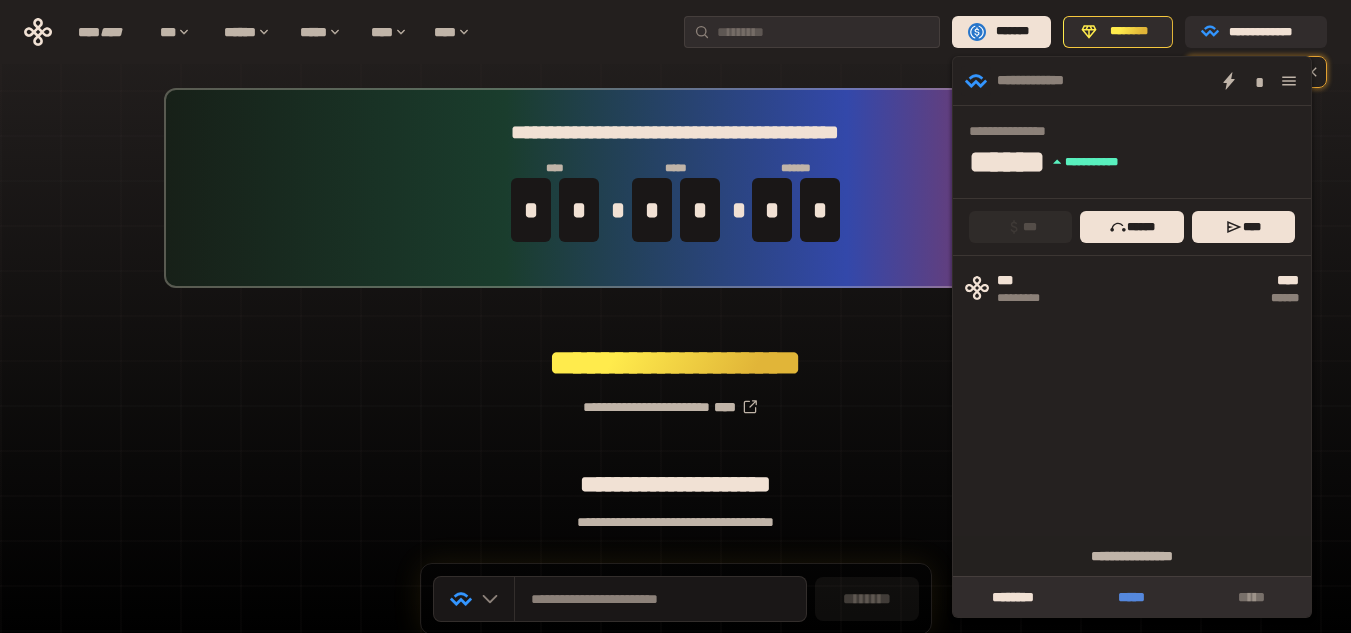 click on "*****" at bounding box center (1131, 597) 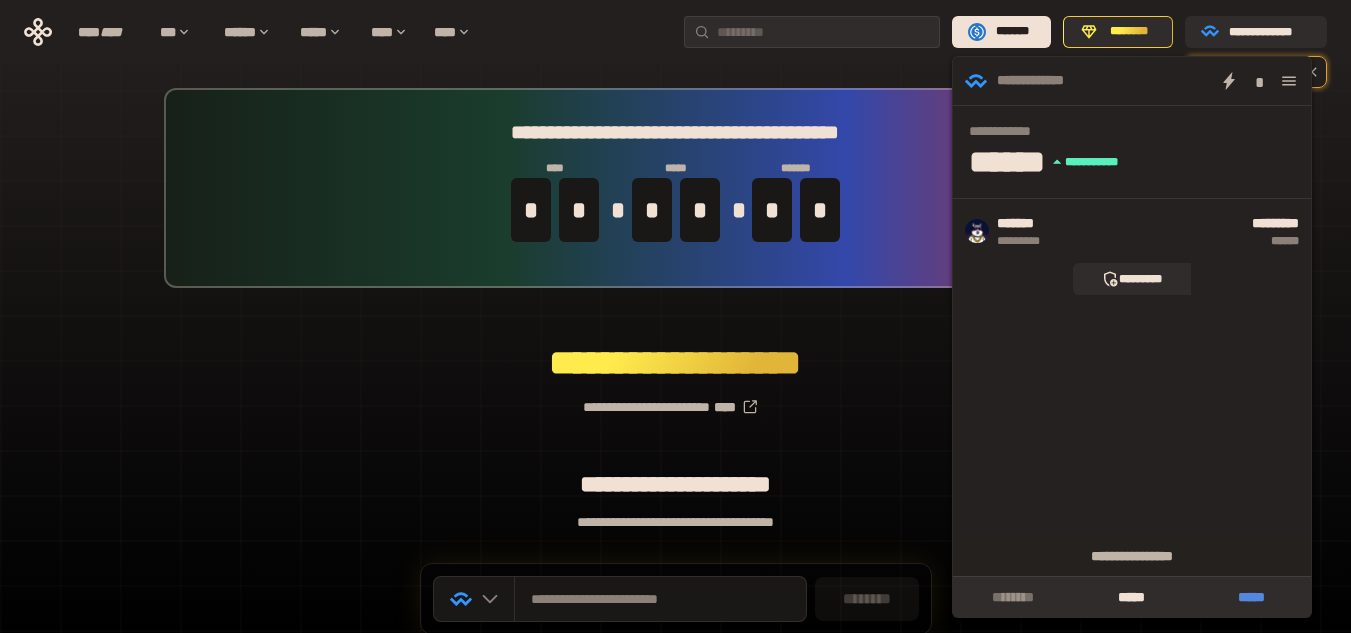 click on "*****" at bounding box center [1251, 597] 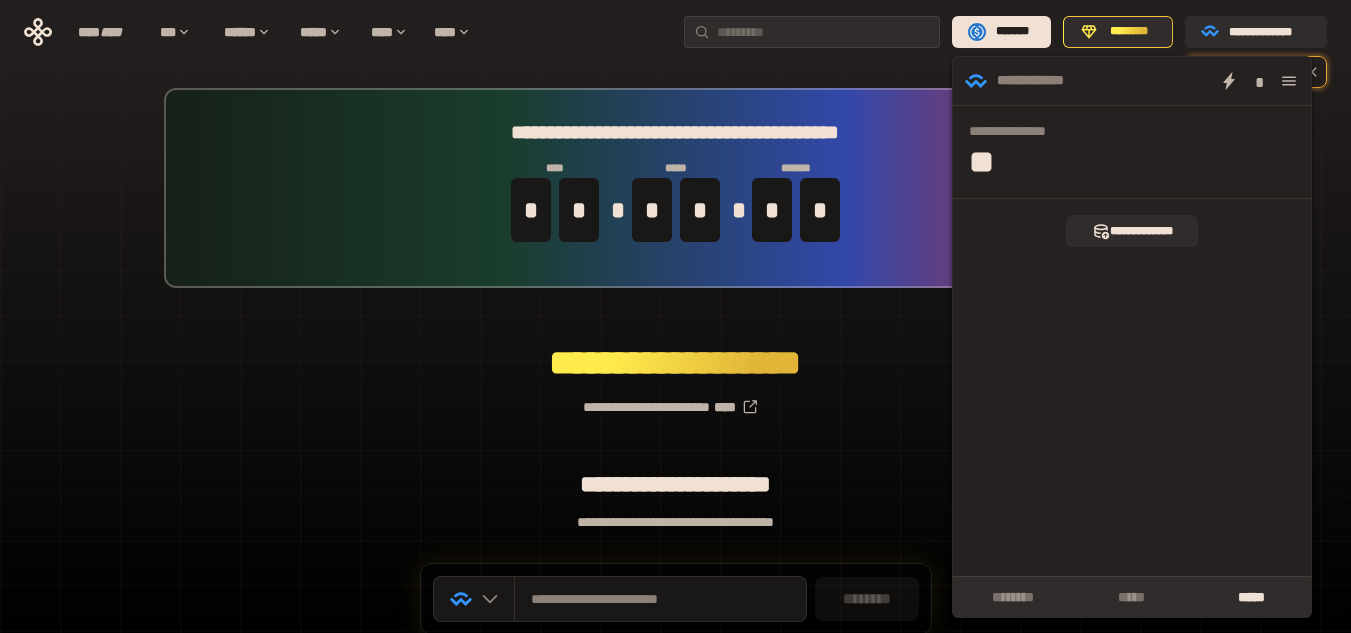 click on "**********" at bounding box center (1132, 387) 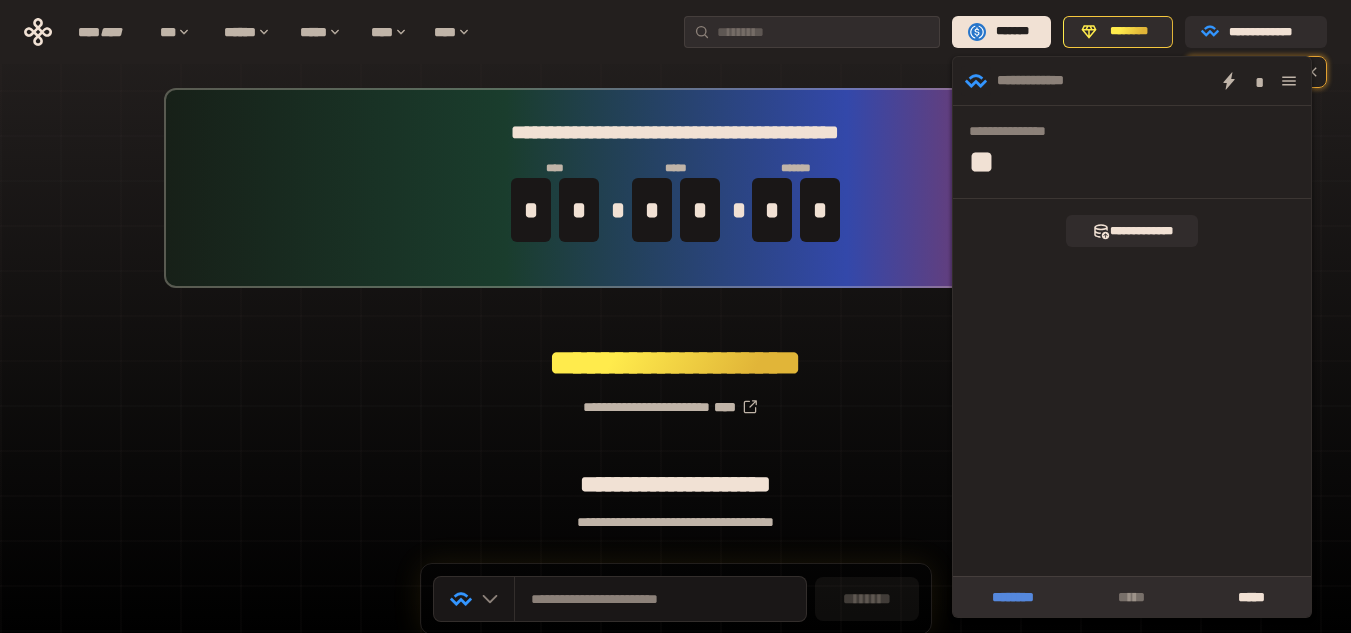 click on "********" at bounding box center (1012, 597) 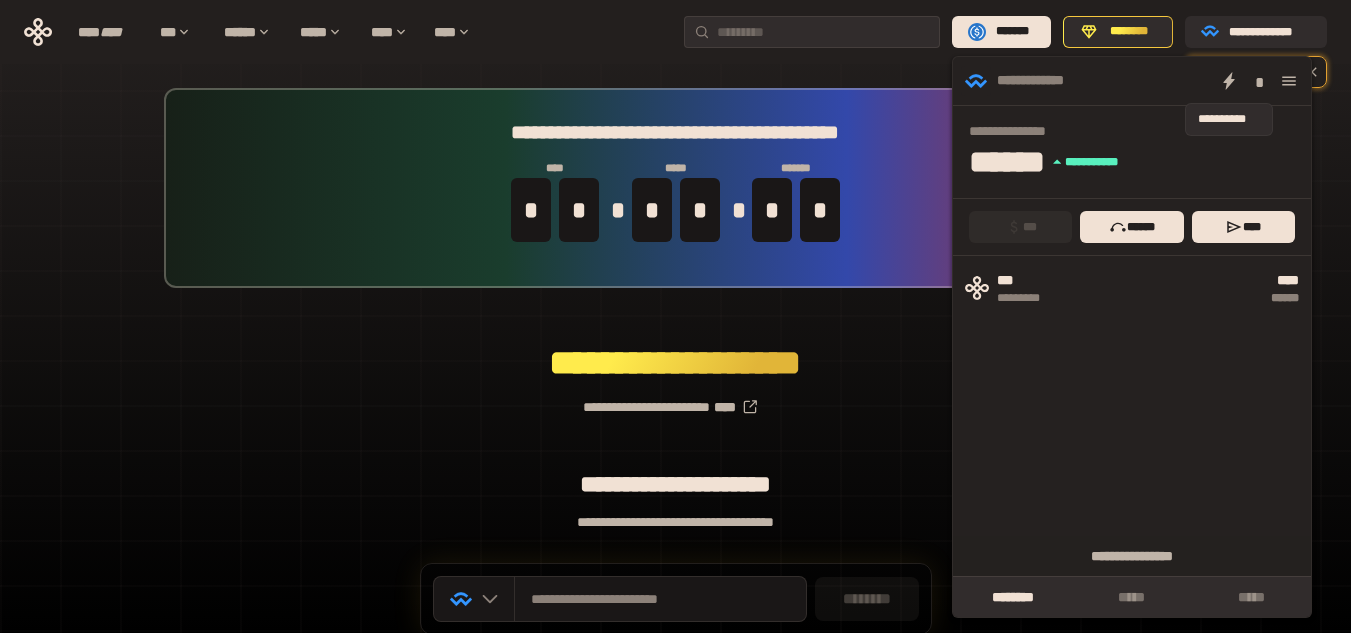click 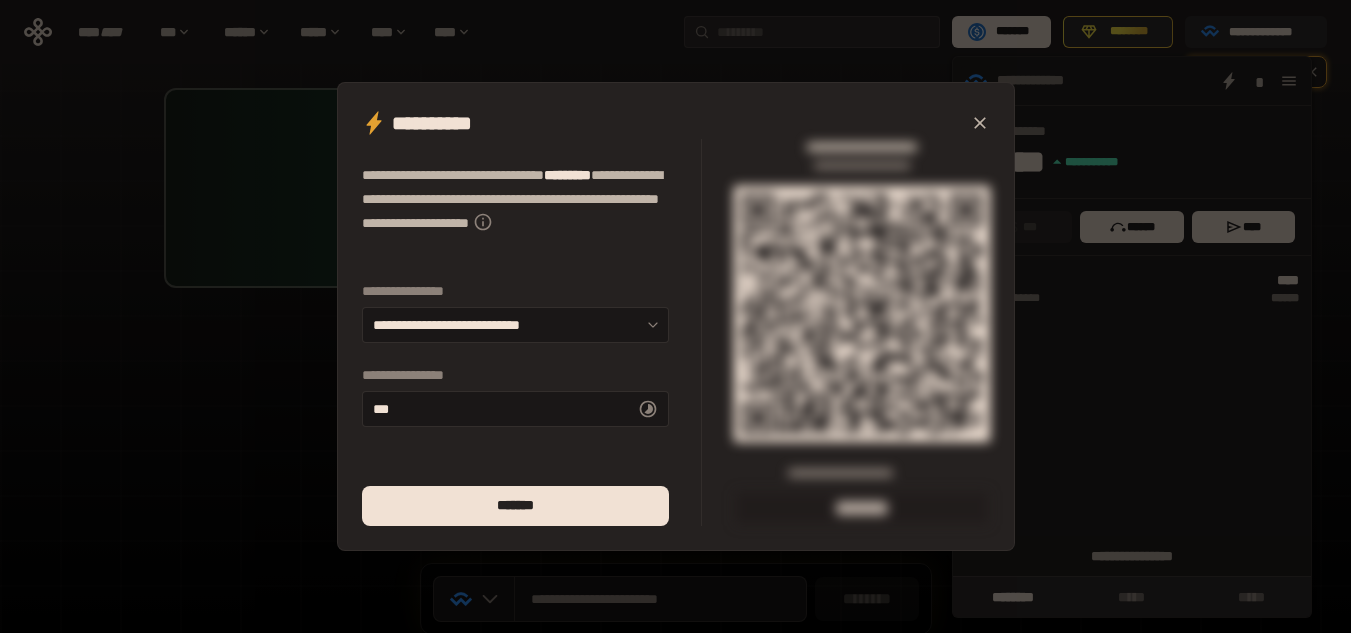 click 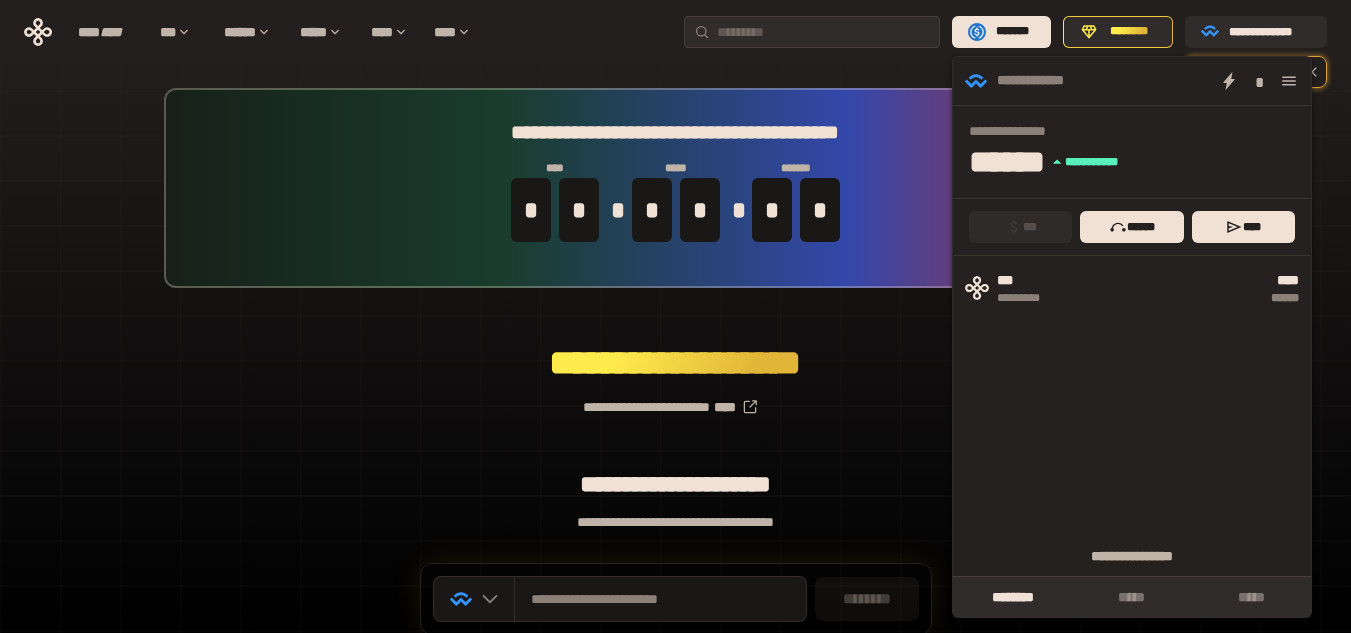 click 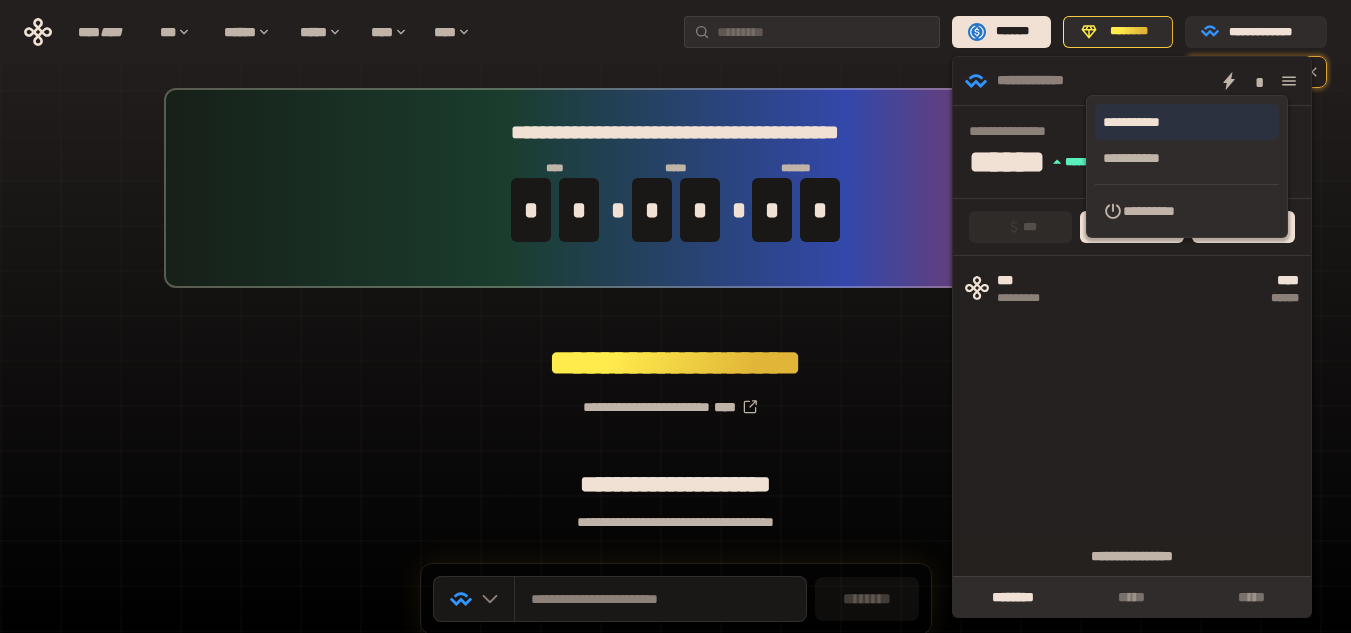click on "**********" at bounding box center [1187, 122] 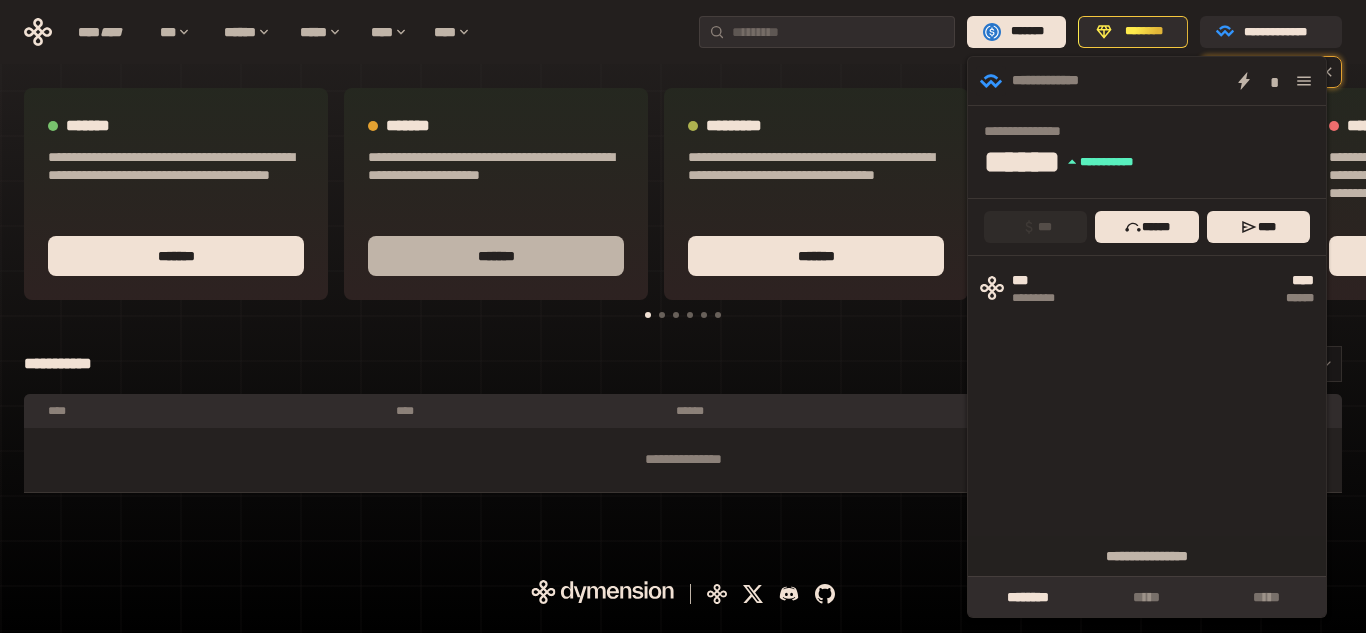 click on "*******" at bounding box center [496, 256] 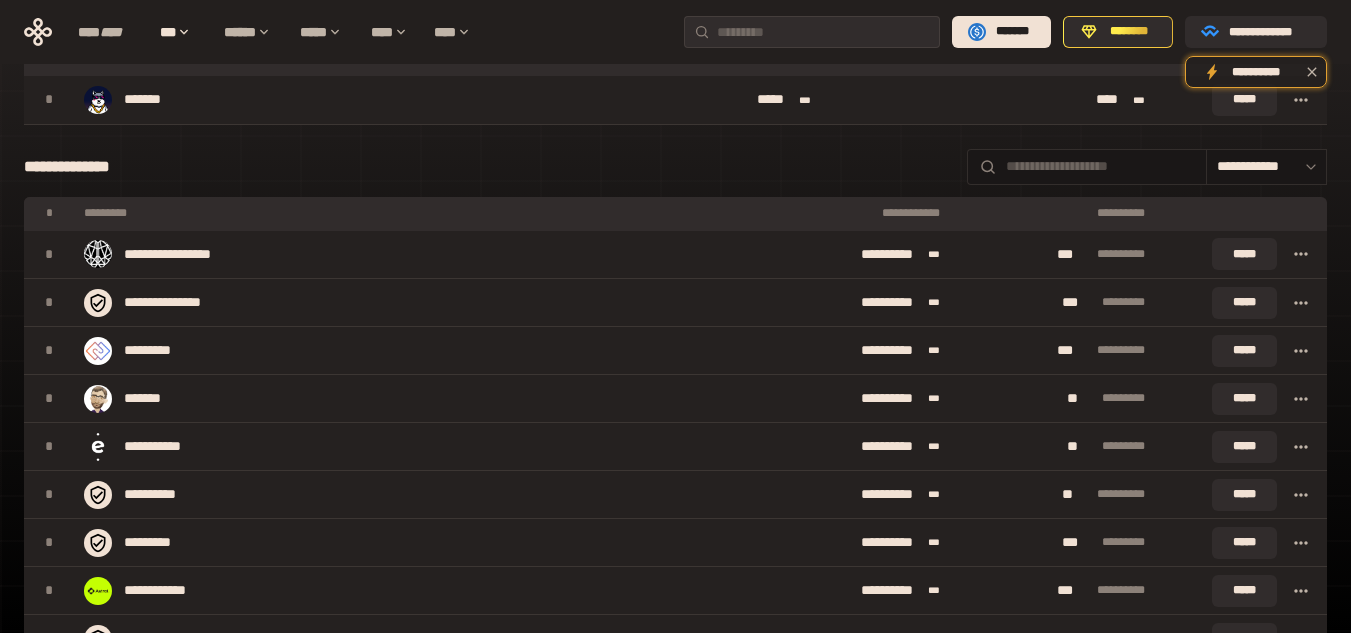 scroll, scrollTop: 0, scrollLeft: 0, axis: both 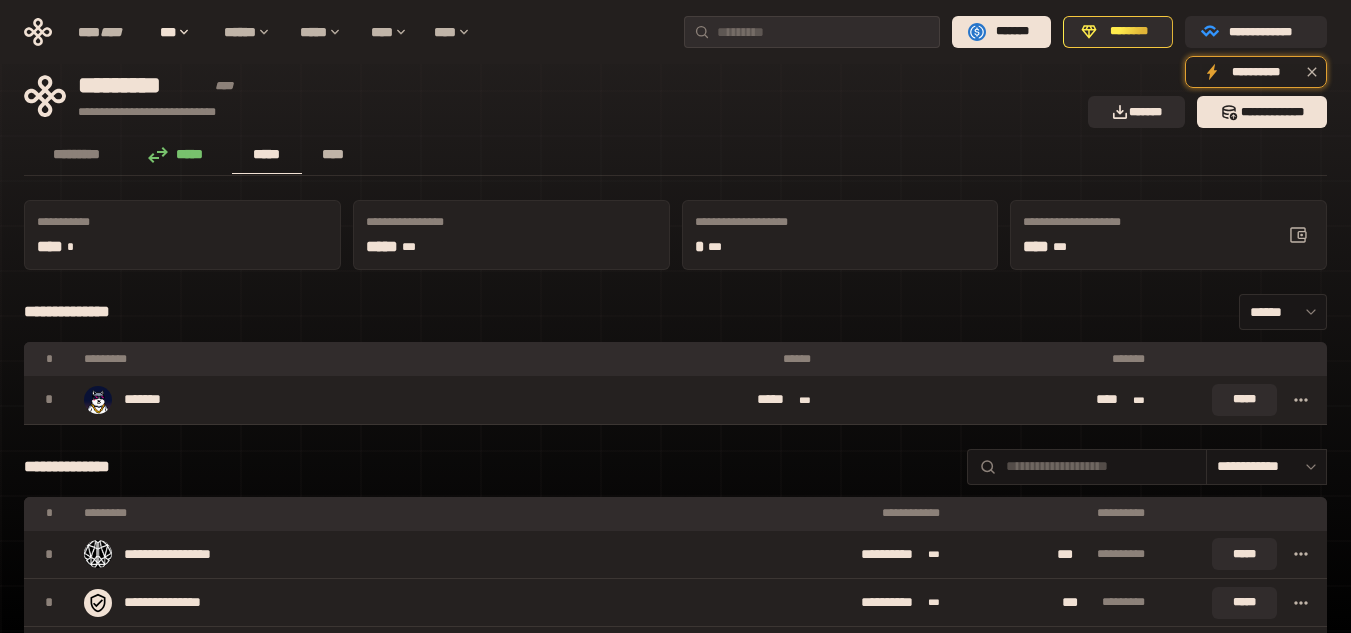 click on "****" at bounding box center (333, 154) 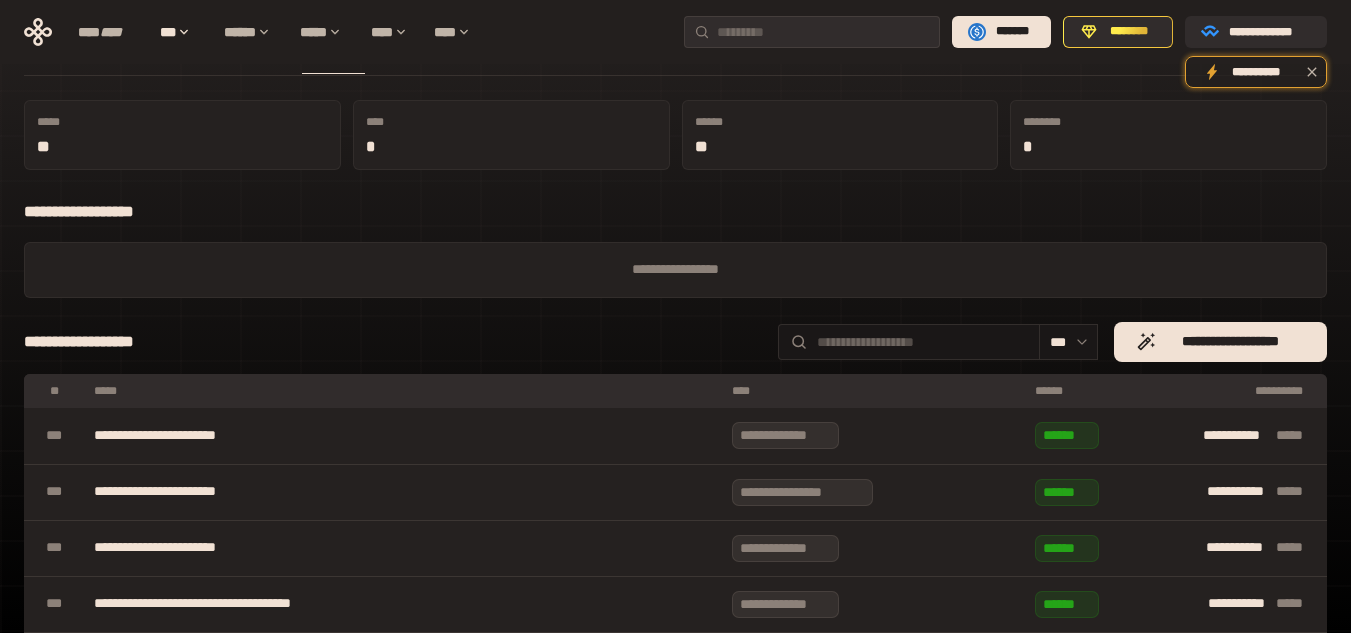 scroll, scrollTop: 0, scrollLeft: 0, axis: both 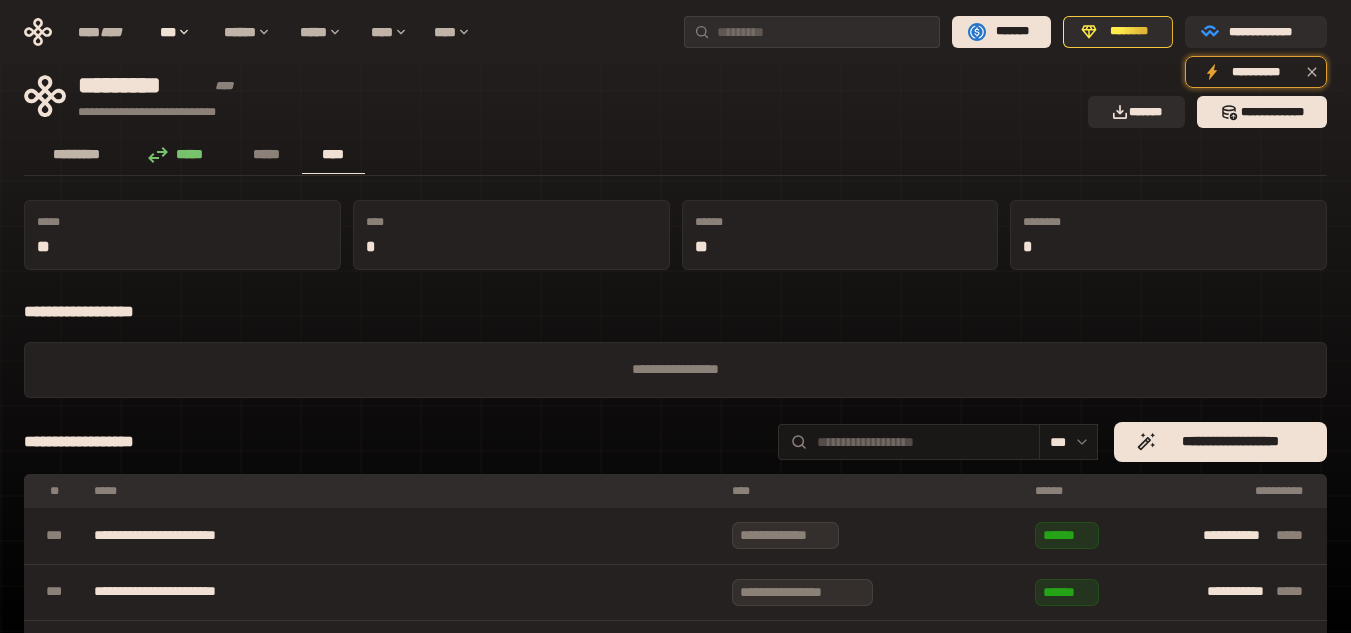 click on "*********" at bounding box center (77, 154) 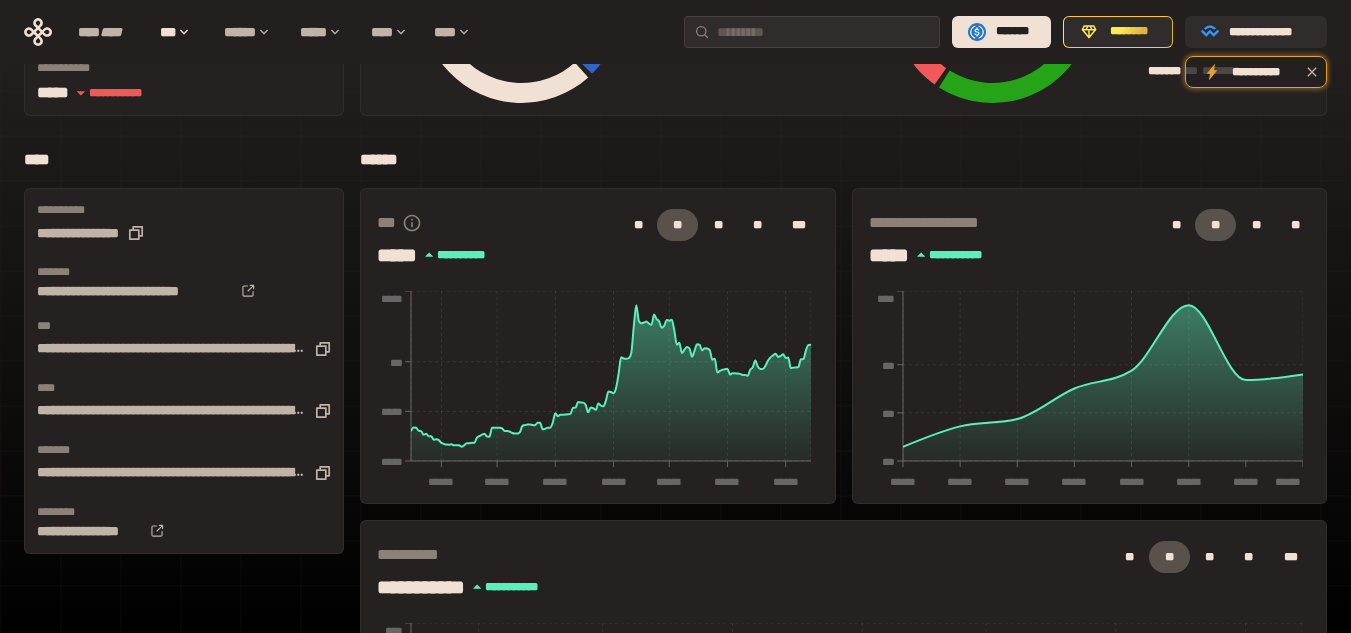 scroll, scrollTop: 0, scrollLeft: 0, axis: both 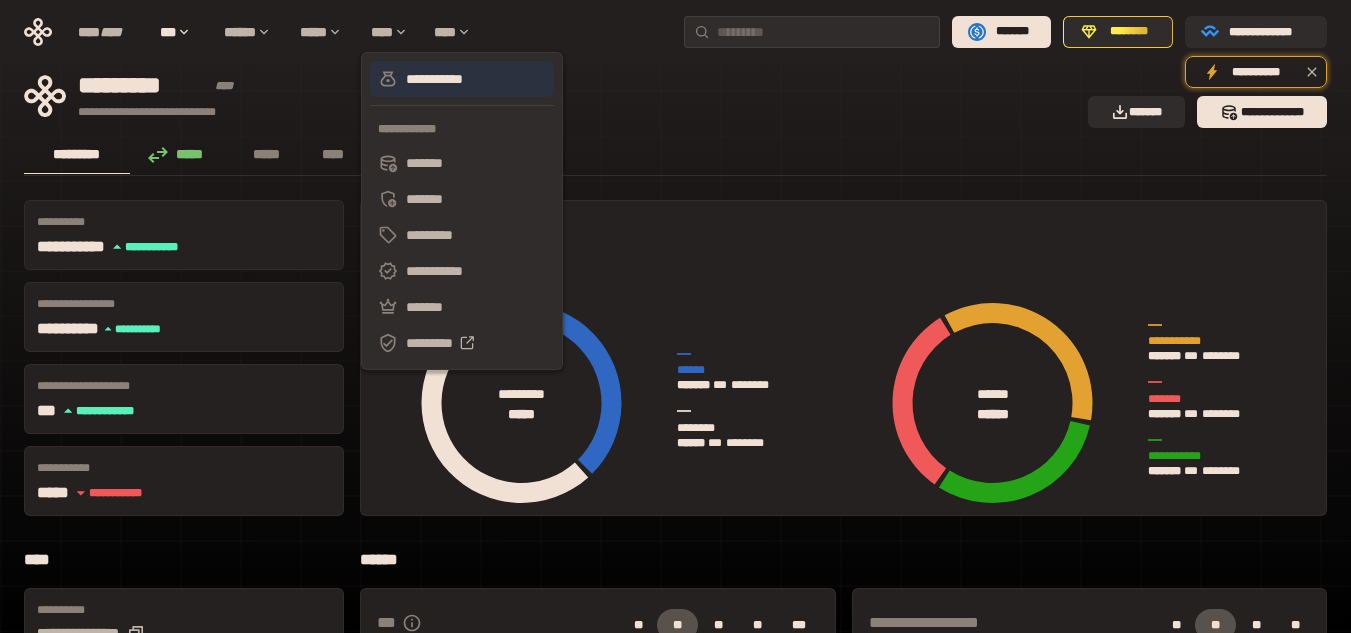 click on "**********" at bounding box center [462, 79] 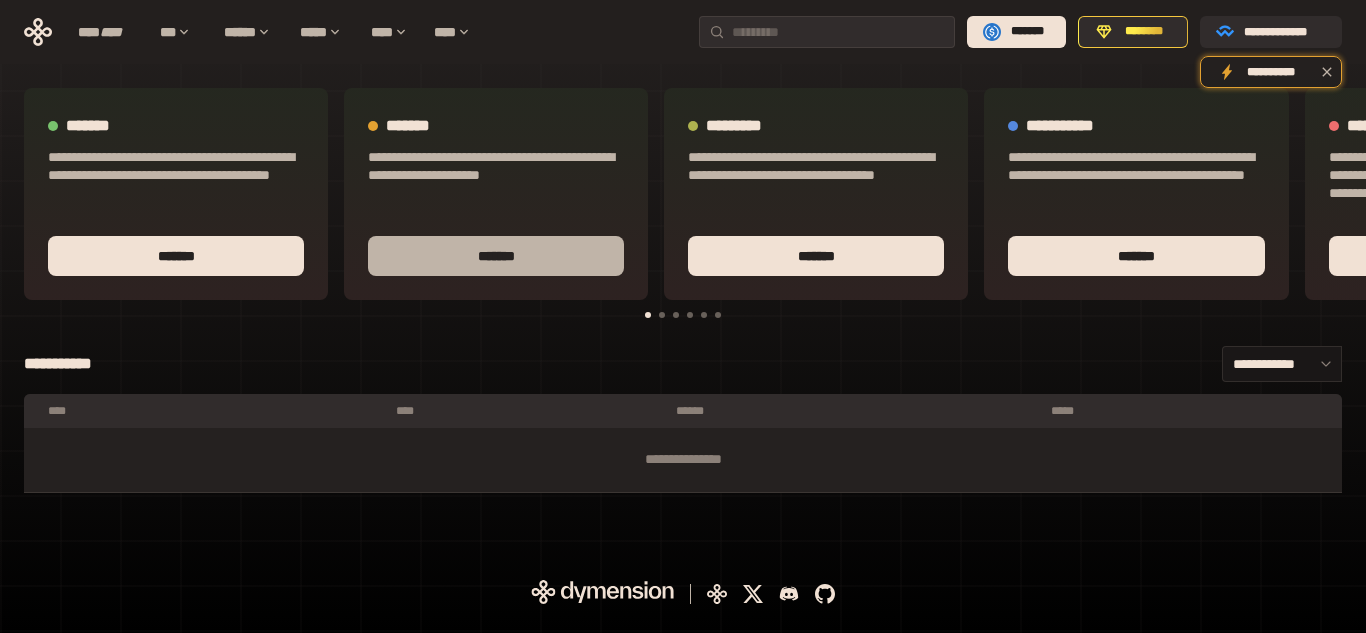 click on "*******" at bounding box center [496, 256] 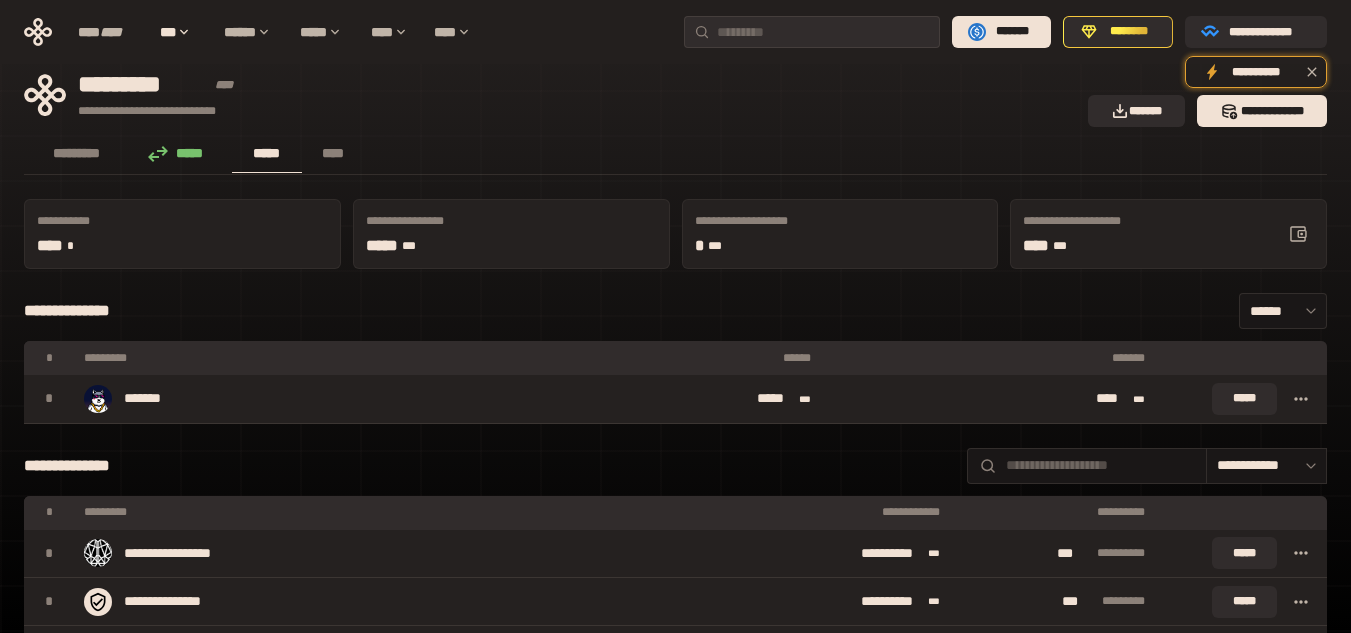 scroll, scrollTop: 0, scrollLeft: 0, axis: both 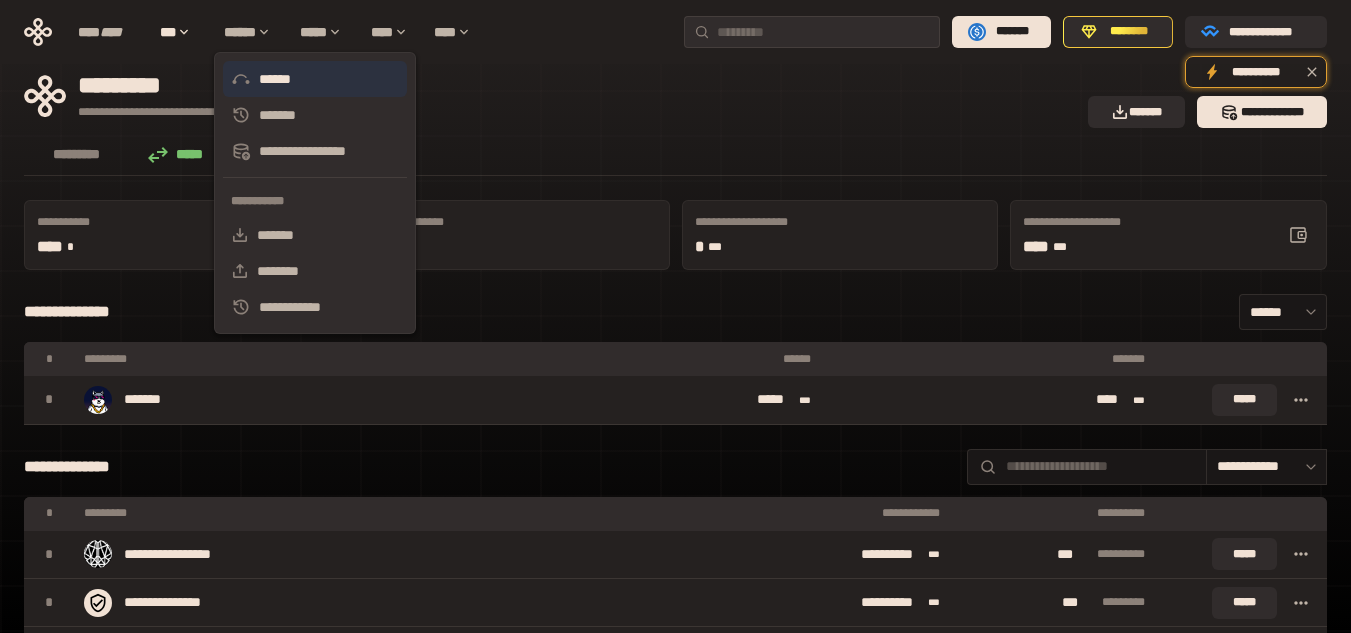 click on "******" at bounding box center [315, 79] 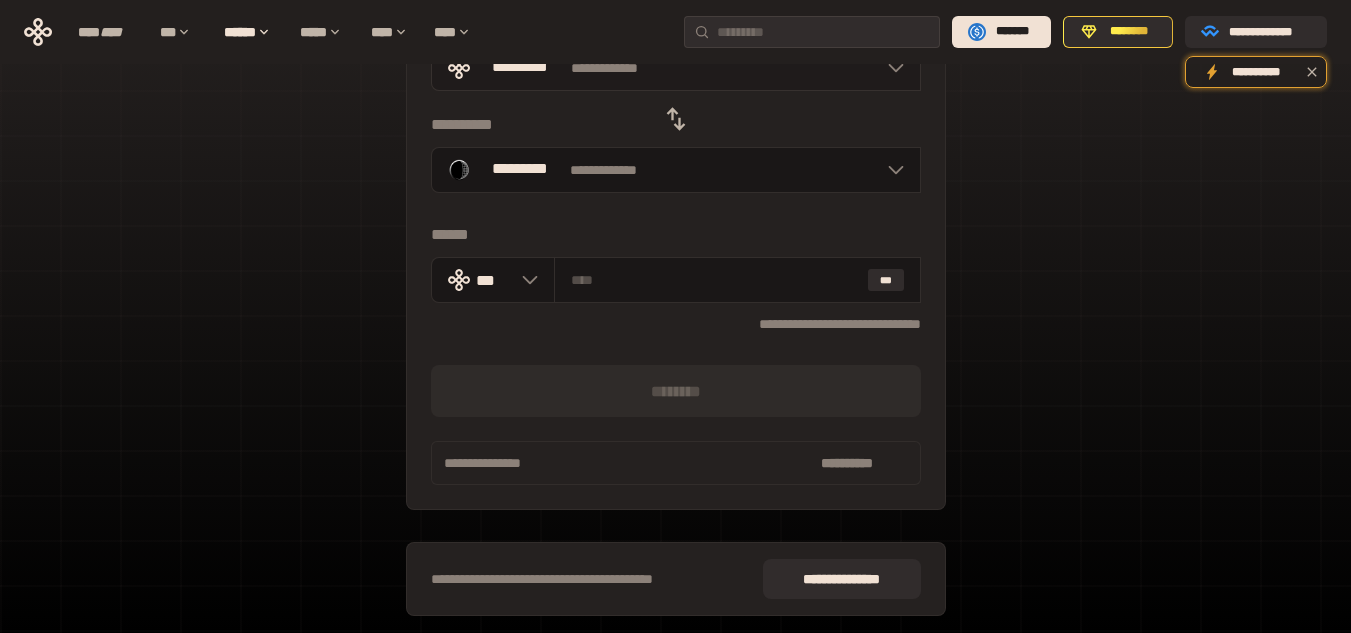 scroll, scrollTop: 241, scrollLeft: 0, axis: vertical 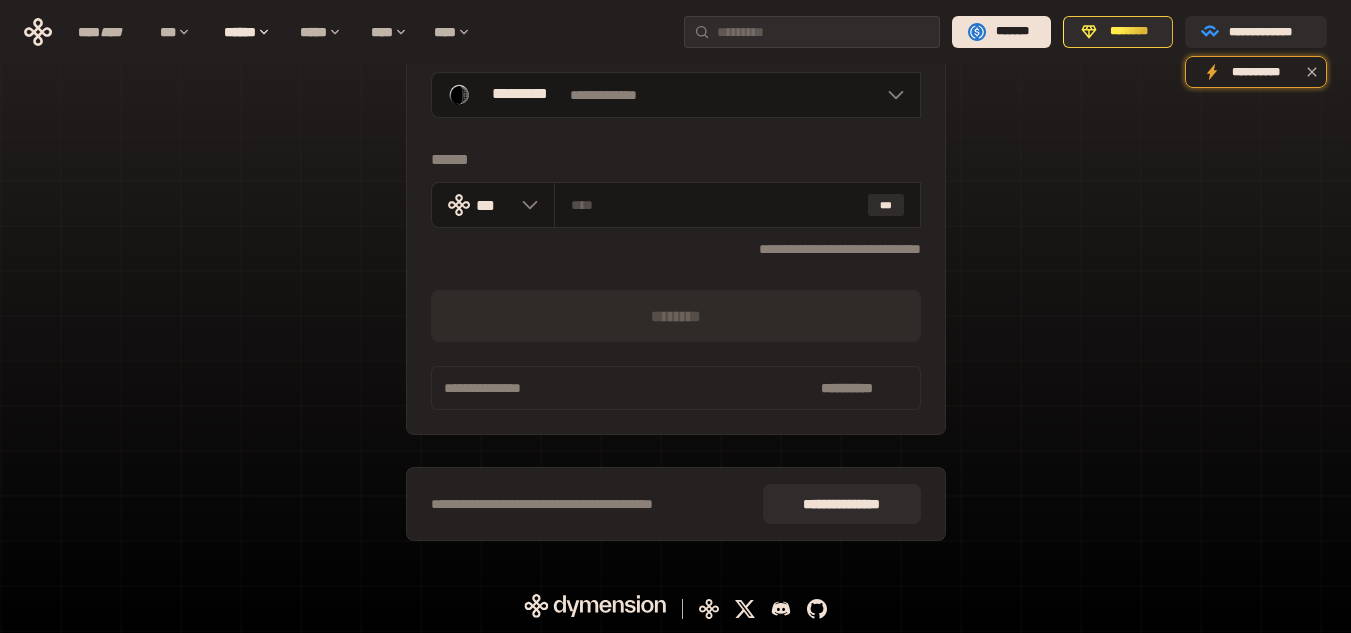 click on "**********" at bounding box center (675, 204) 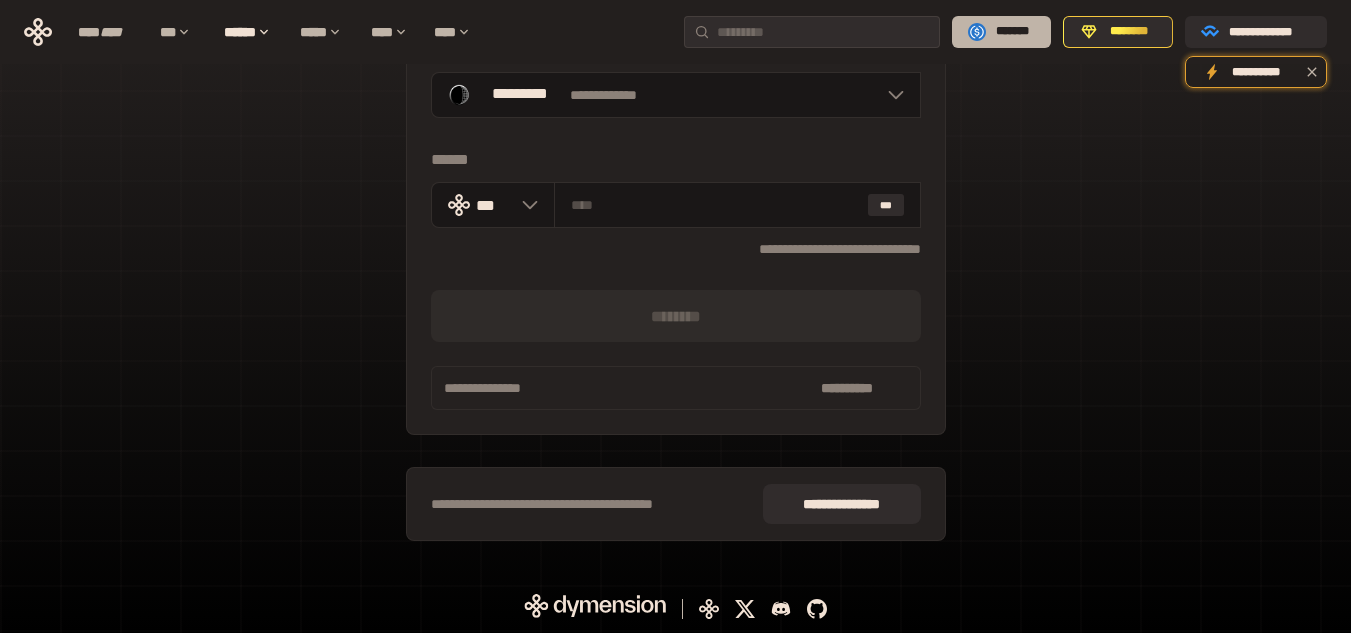 click on "*******" at bounding box center (1001, 32) 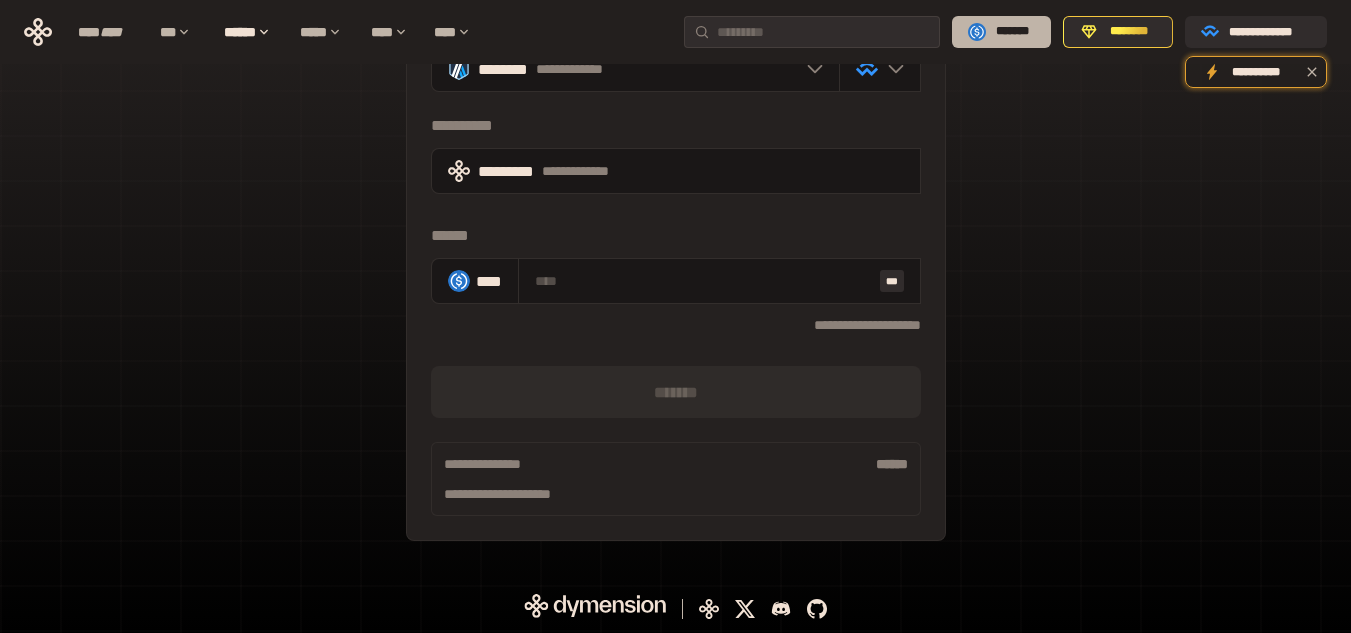 scroll, scrollTop: 155, scrollLeft: 0, axis: vertical 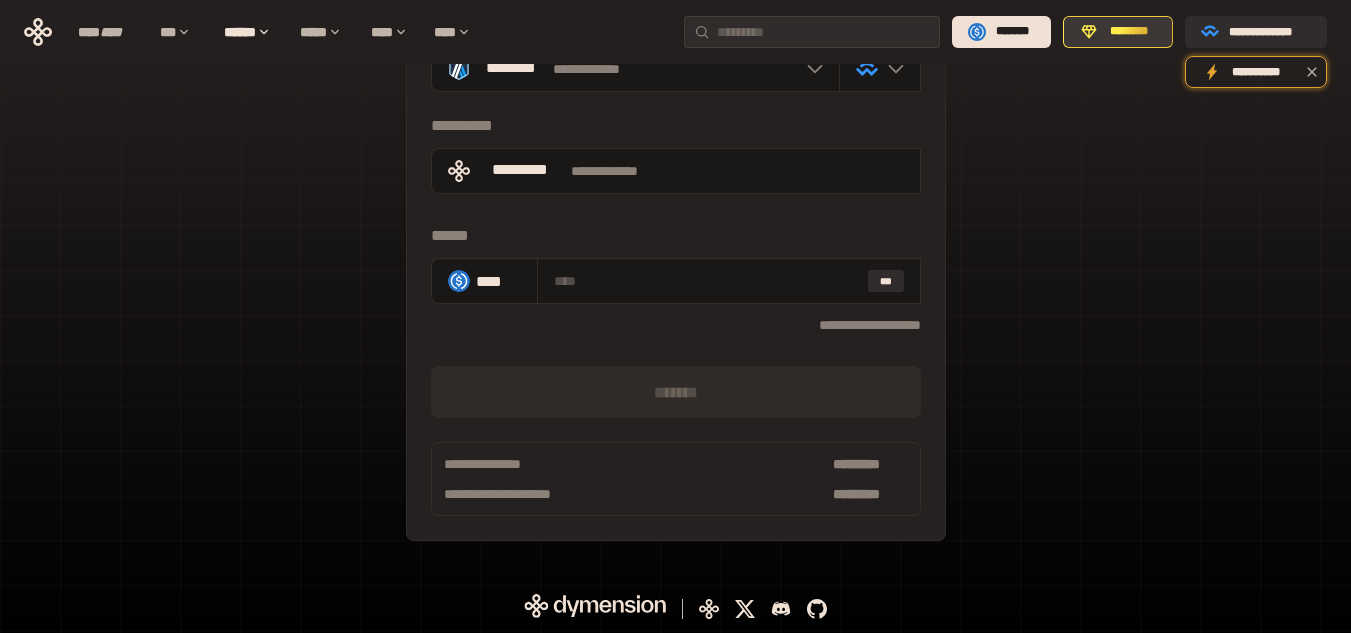click on "********" at bounding box center [1129, 32] 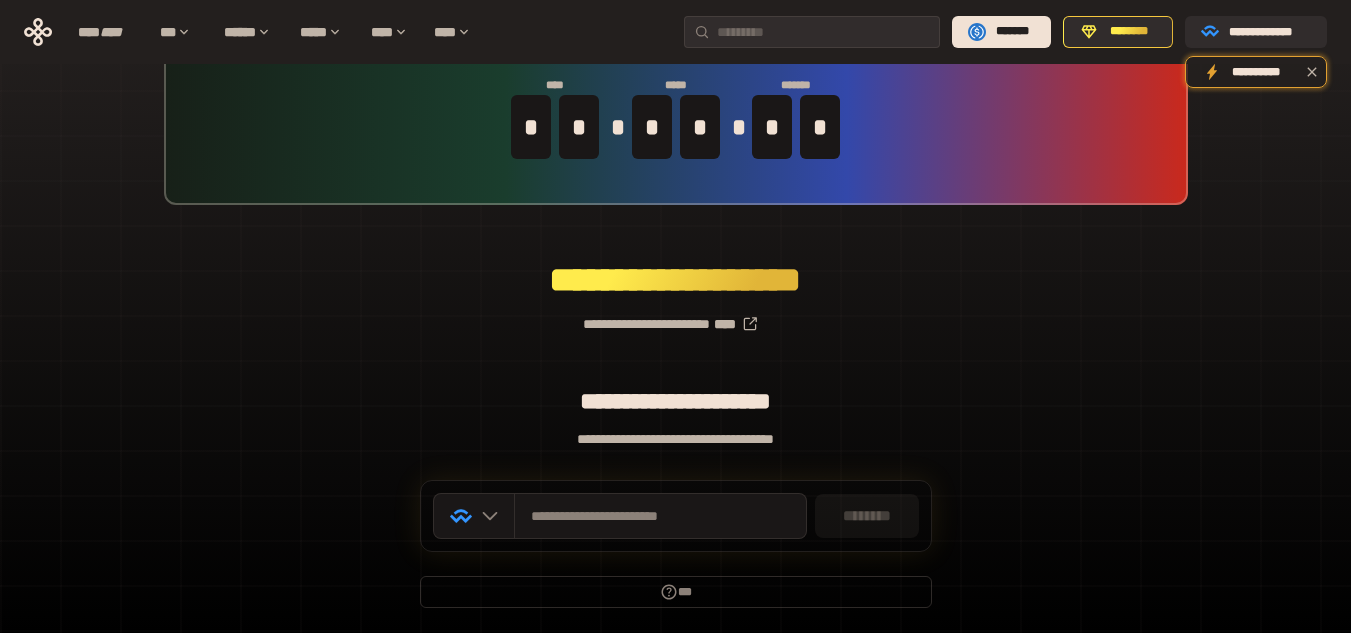 scroll, scrollTop: 0, scrollLeft: 0, axis: both 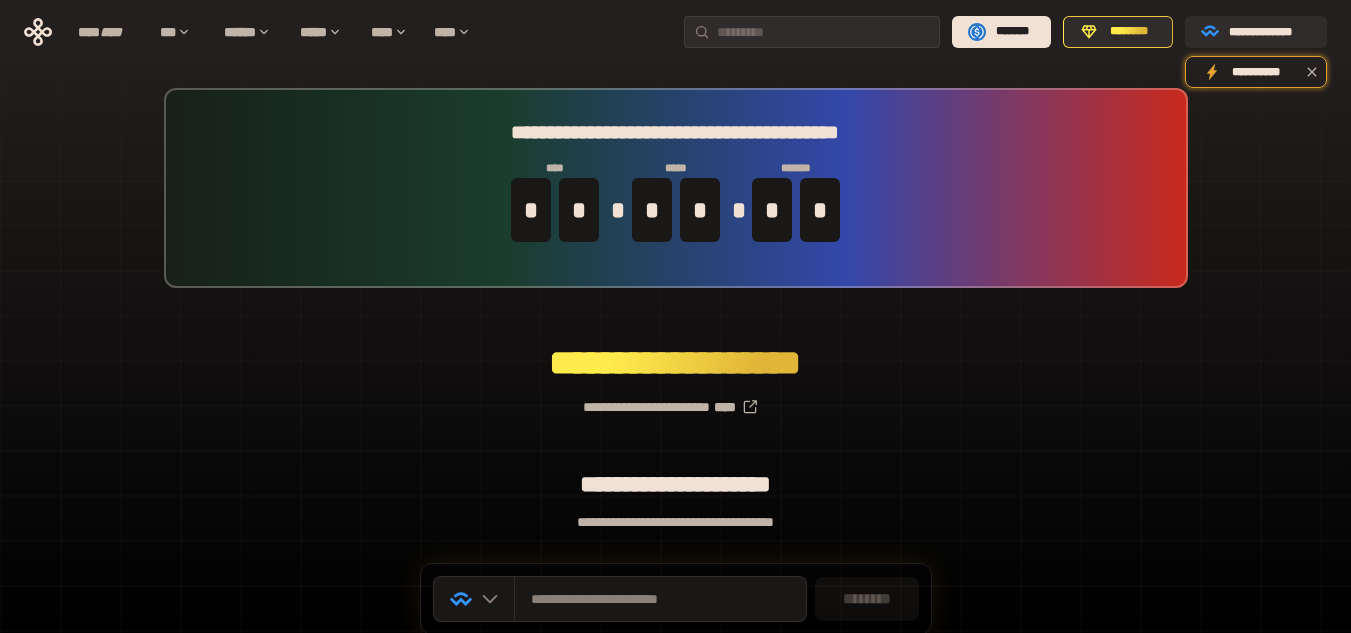click on "**********" at bounding box center [676, 188] 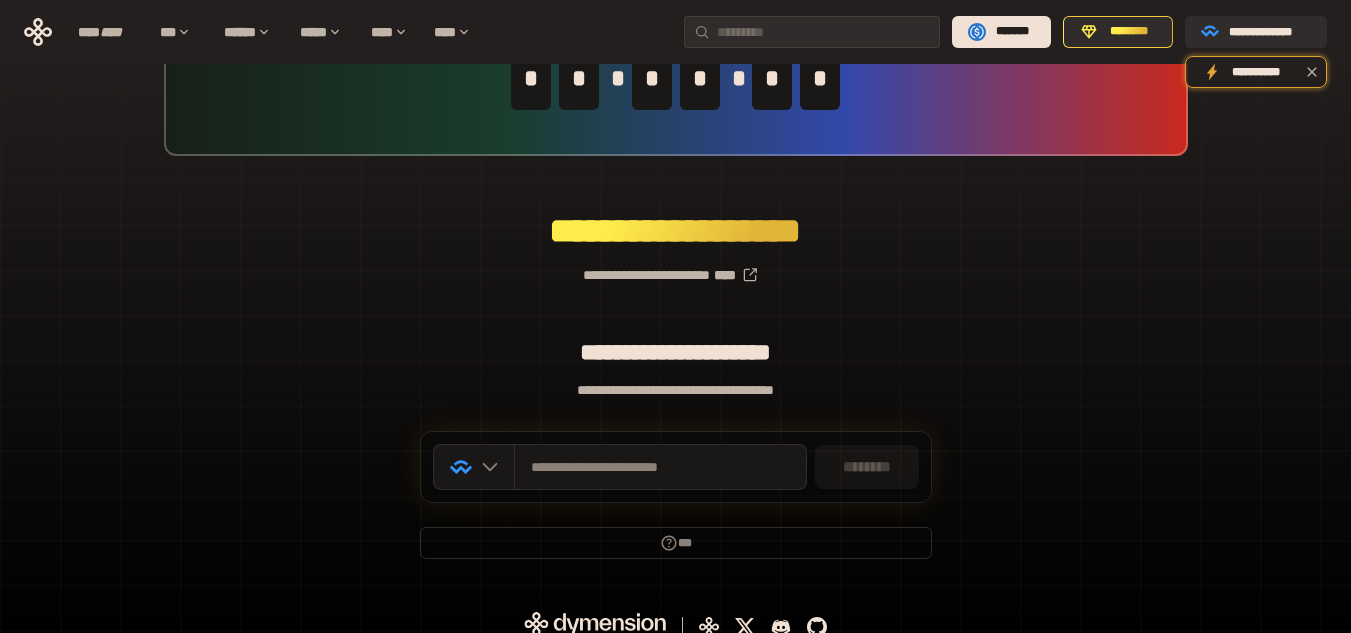 scroll, scrollTop: 150, scrollLeft: 0, axis: vertical 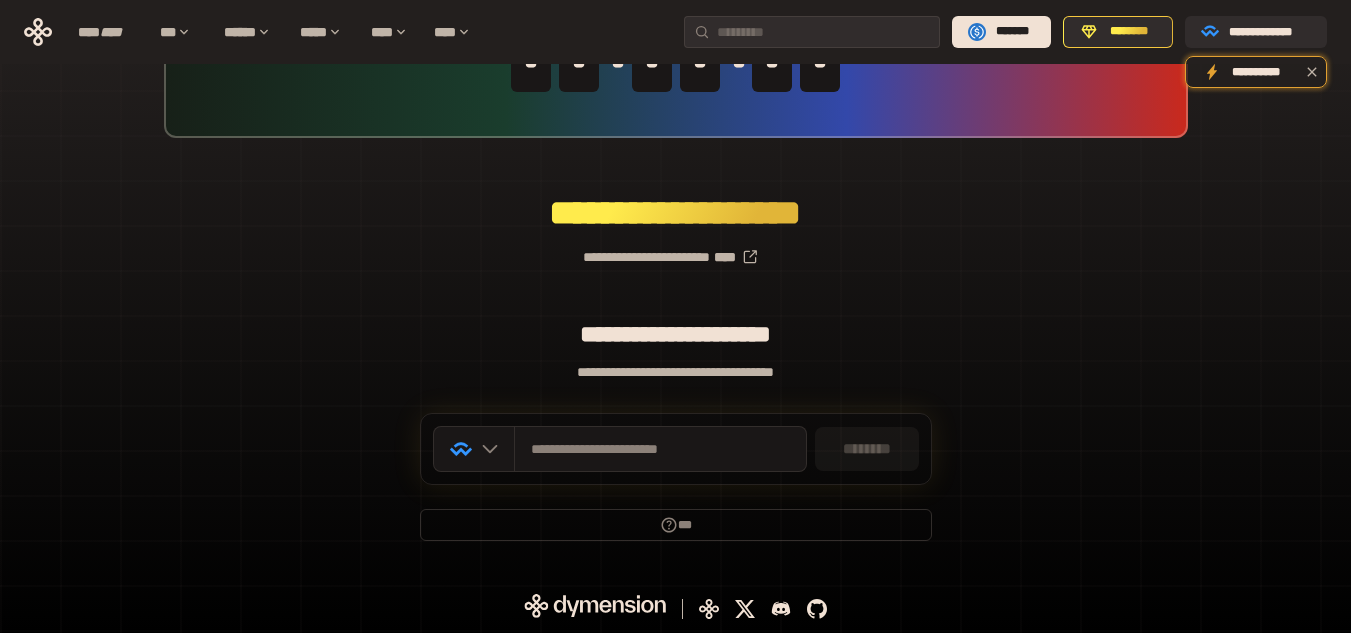 click on "********" at bounding box center (867, 449) 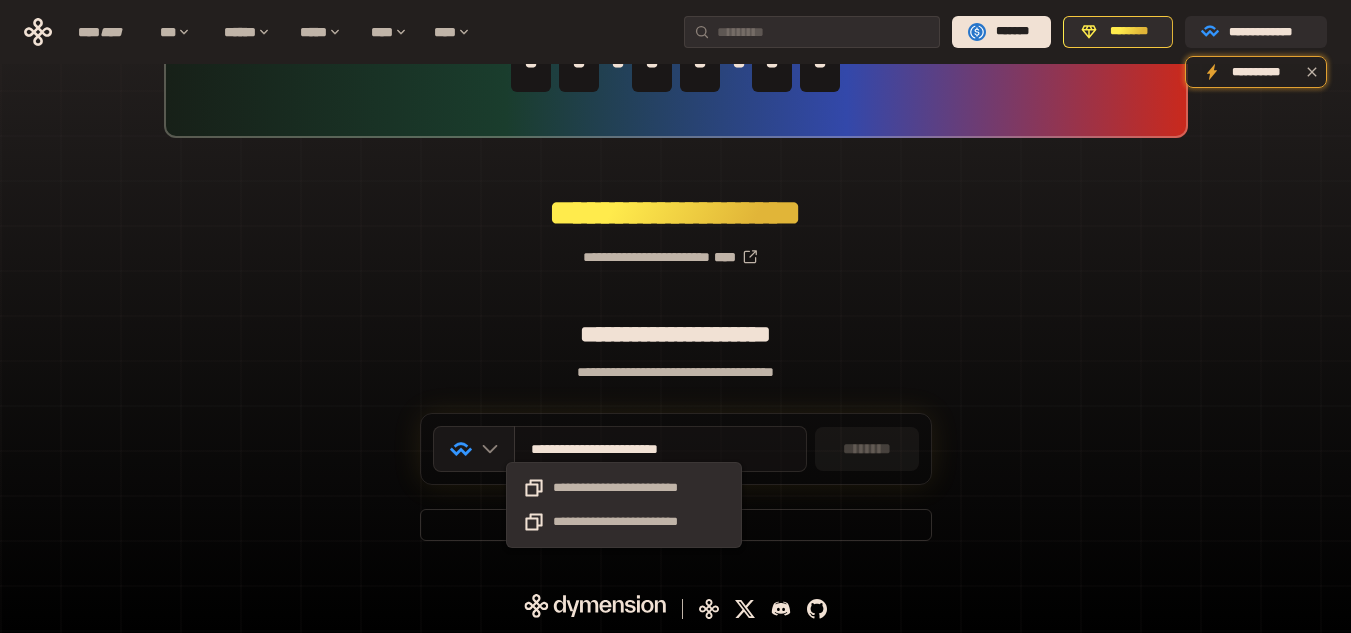click on "**********" at bounding box center [624, 449] 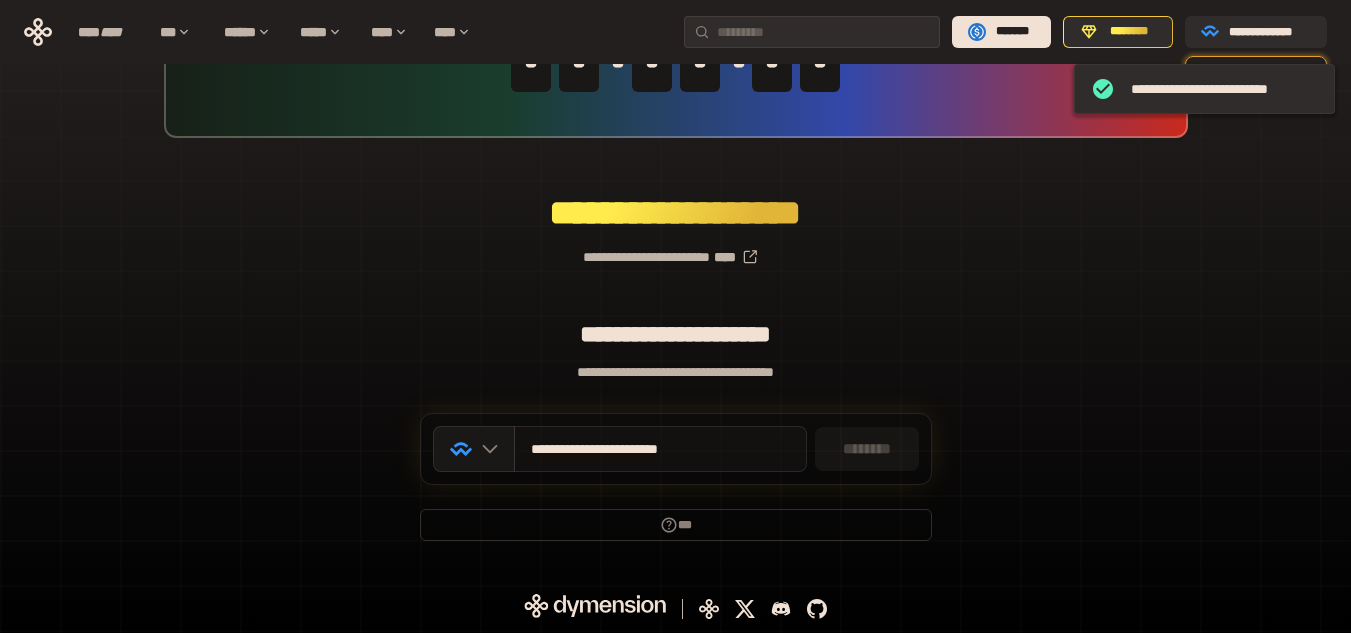 click on "**********" at bounding box center (624, 449) 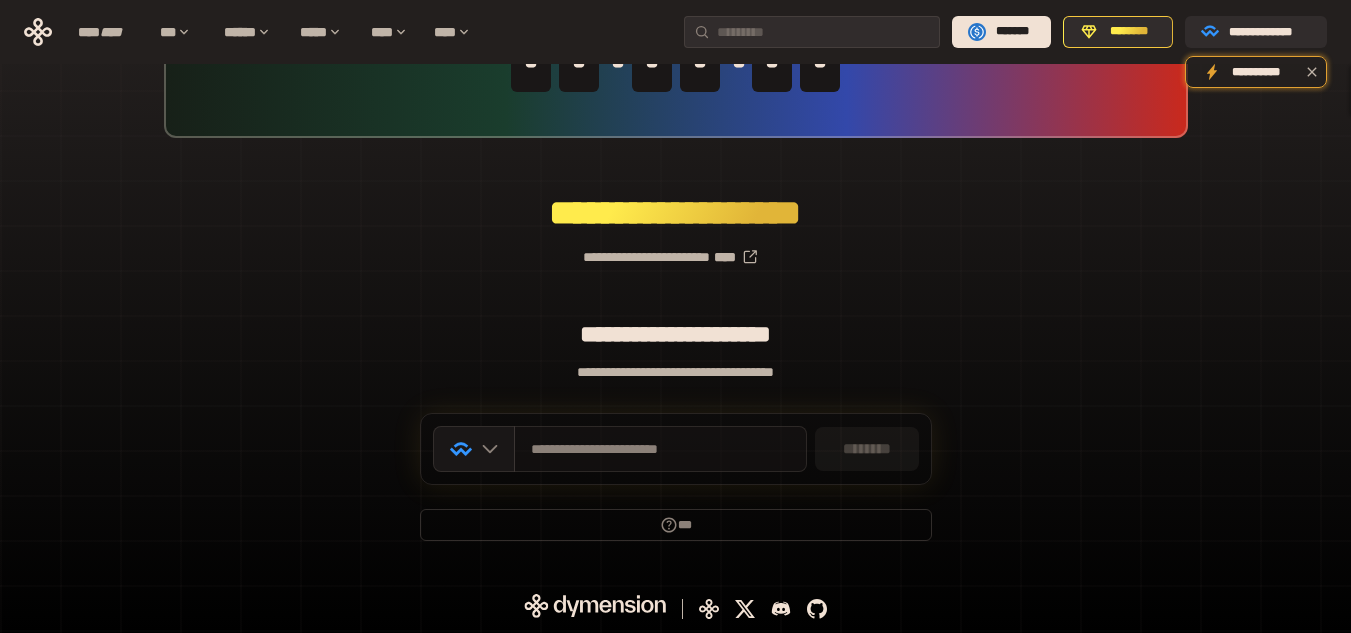 click on "**********" at bounding box center [660, 449] 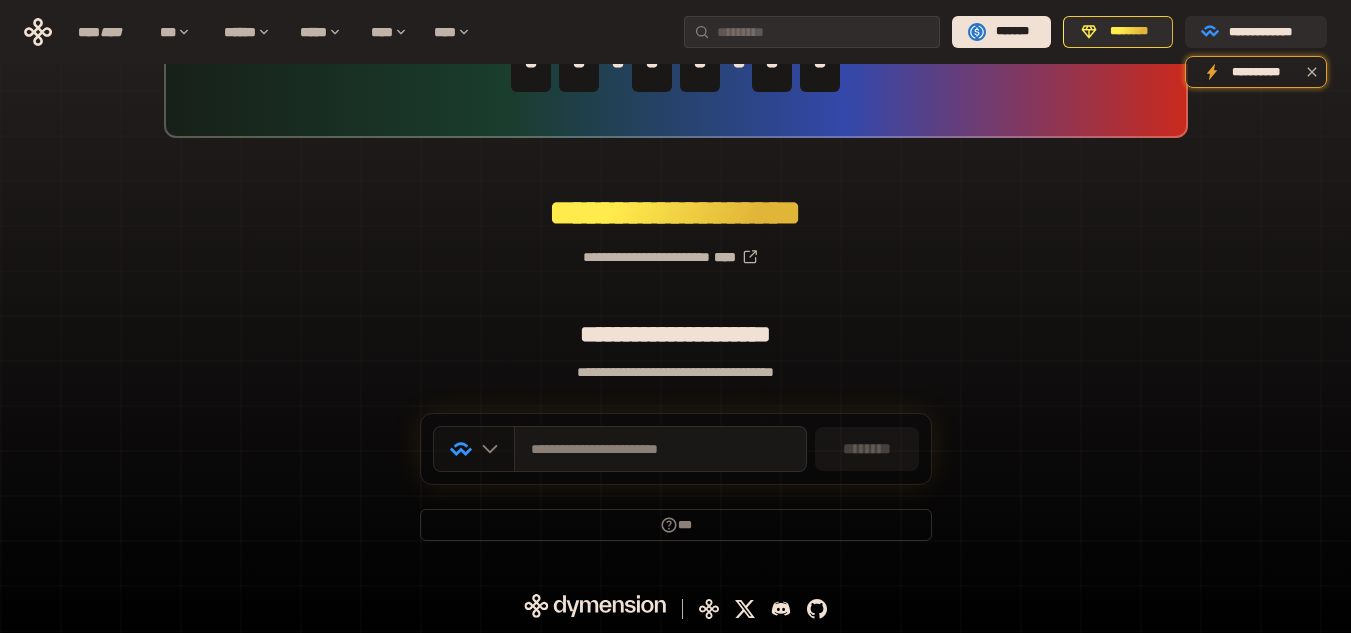click at bounding box center [474, 449] 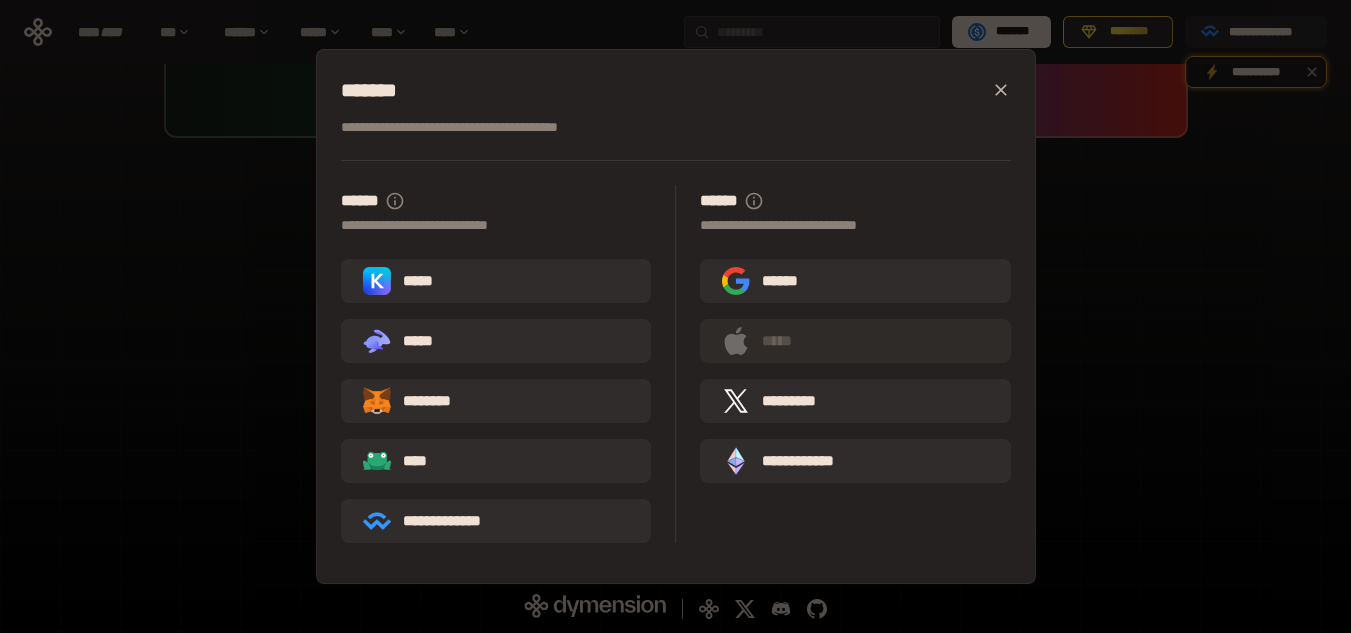 click on "**********" at bounding box center (676, 316) 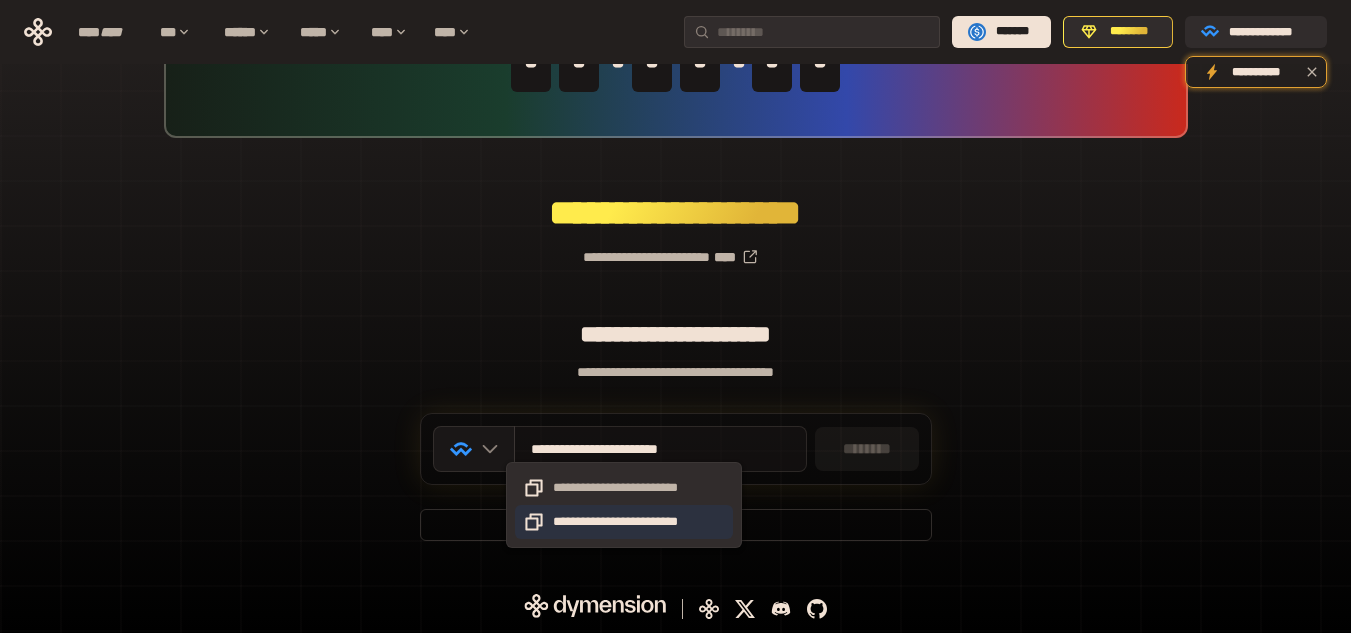 click on "**********" at bounding box center (624, 522) 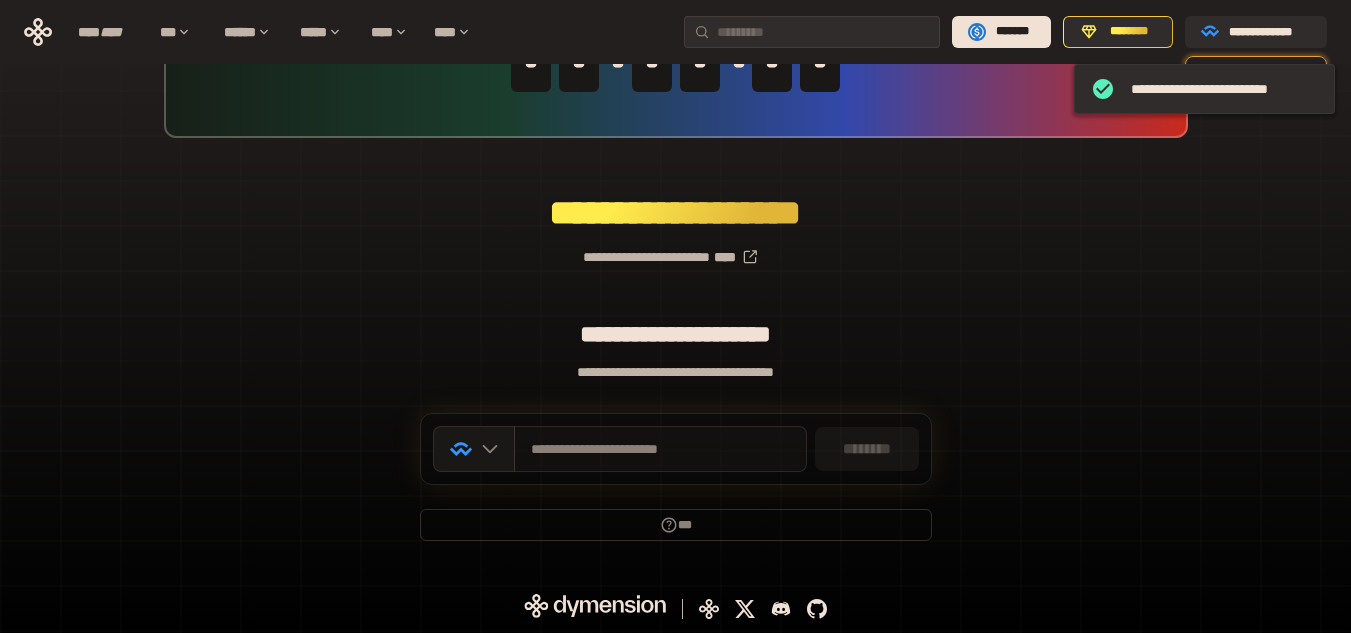 scroll, scrollTop: 50, scrollLeft: 0, axis: vertical 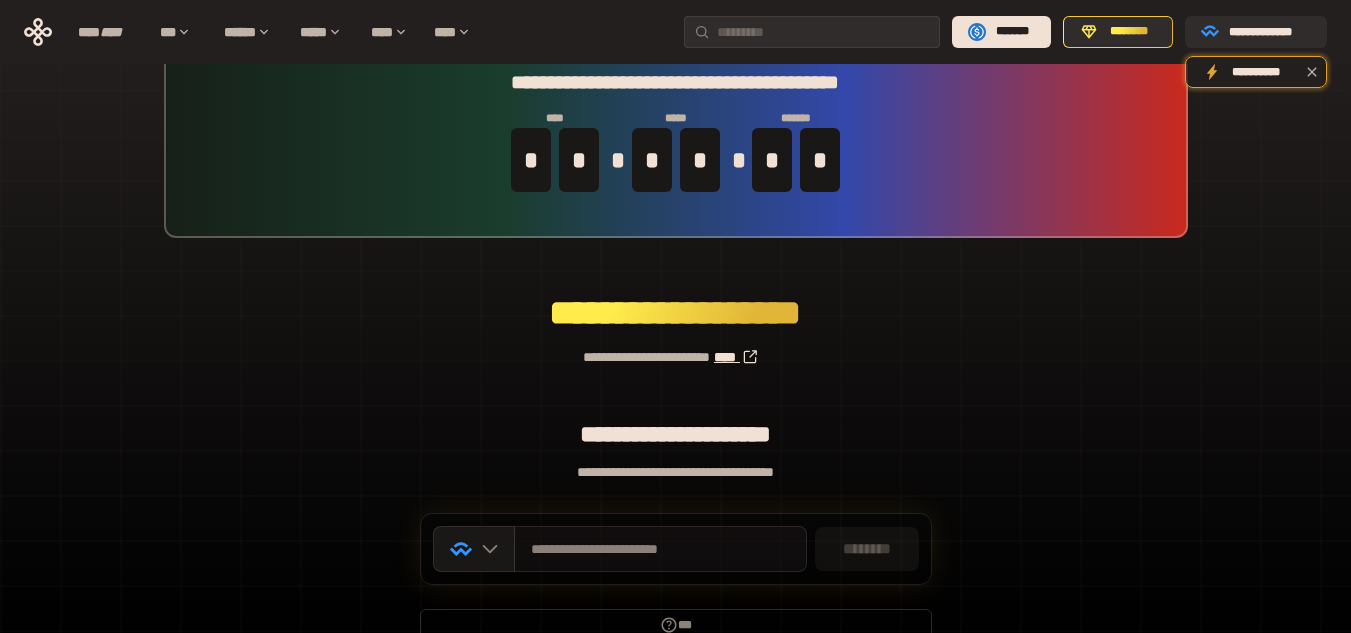 click on "****" at bounding box center (741, 357) 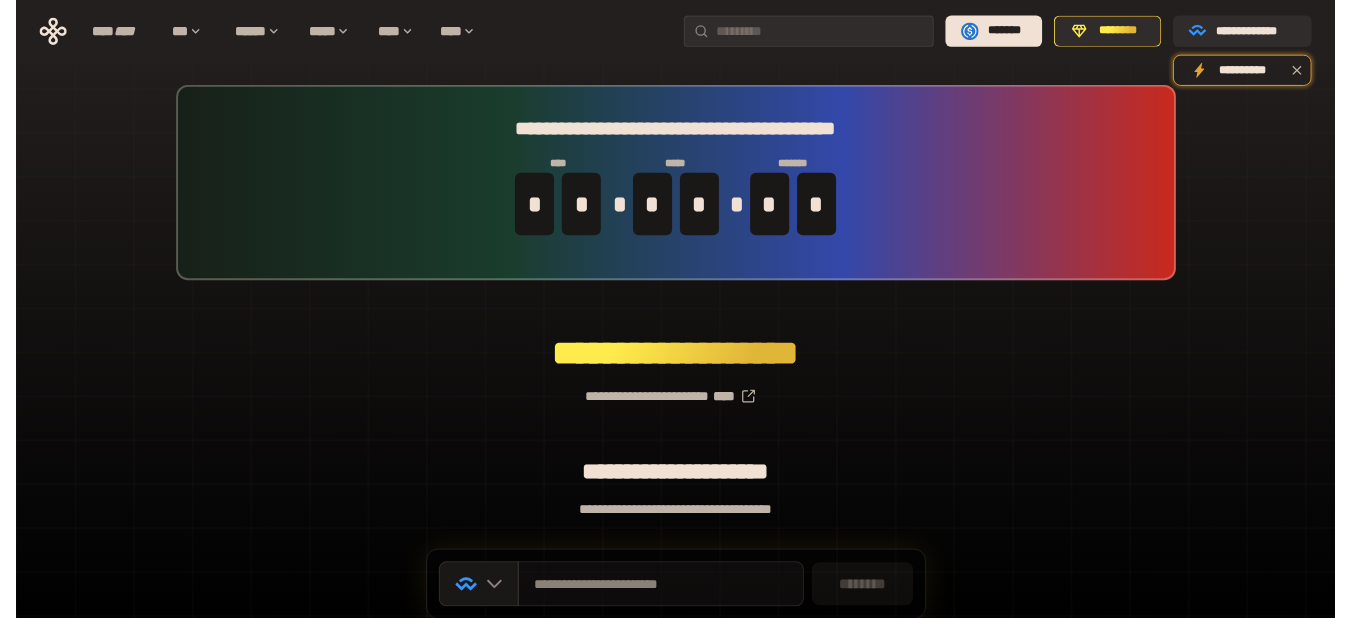 scroll, scrollTop: 0, scrollLeft: 0, axis: both 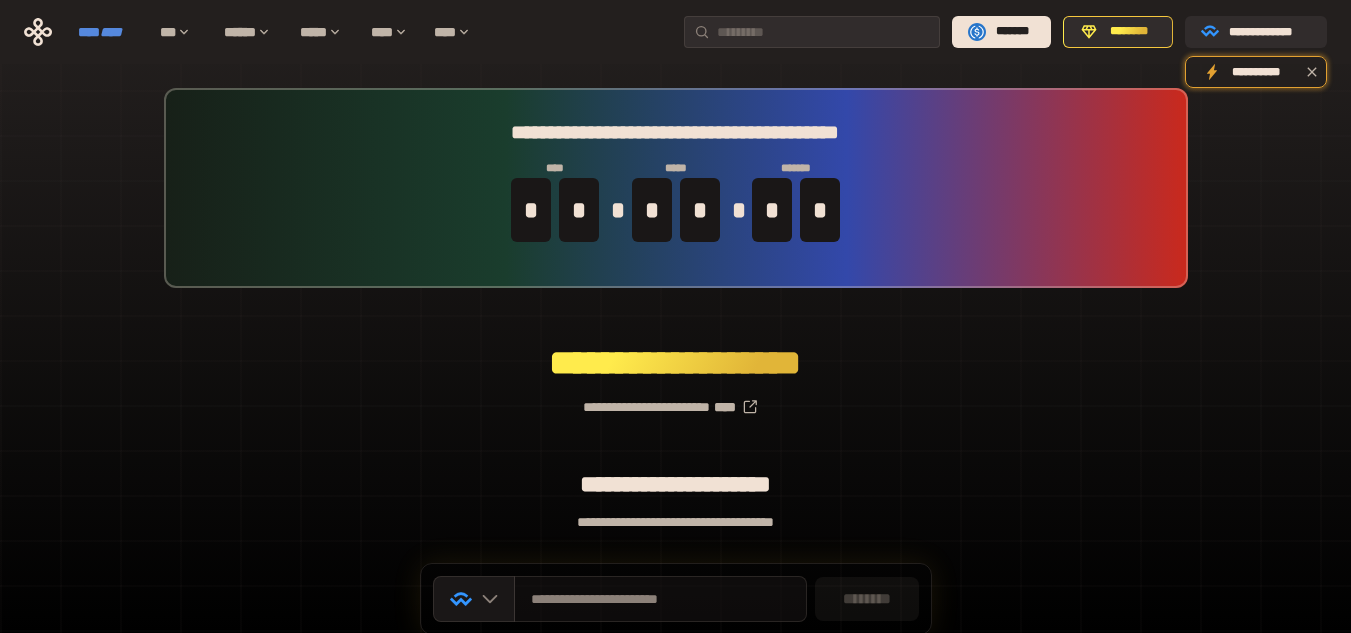 click on "****" at bounding box center [111, 32] 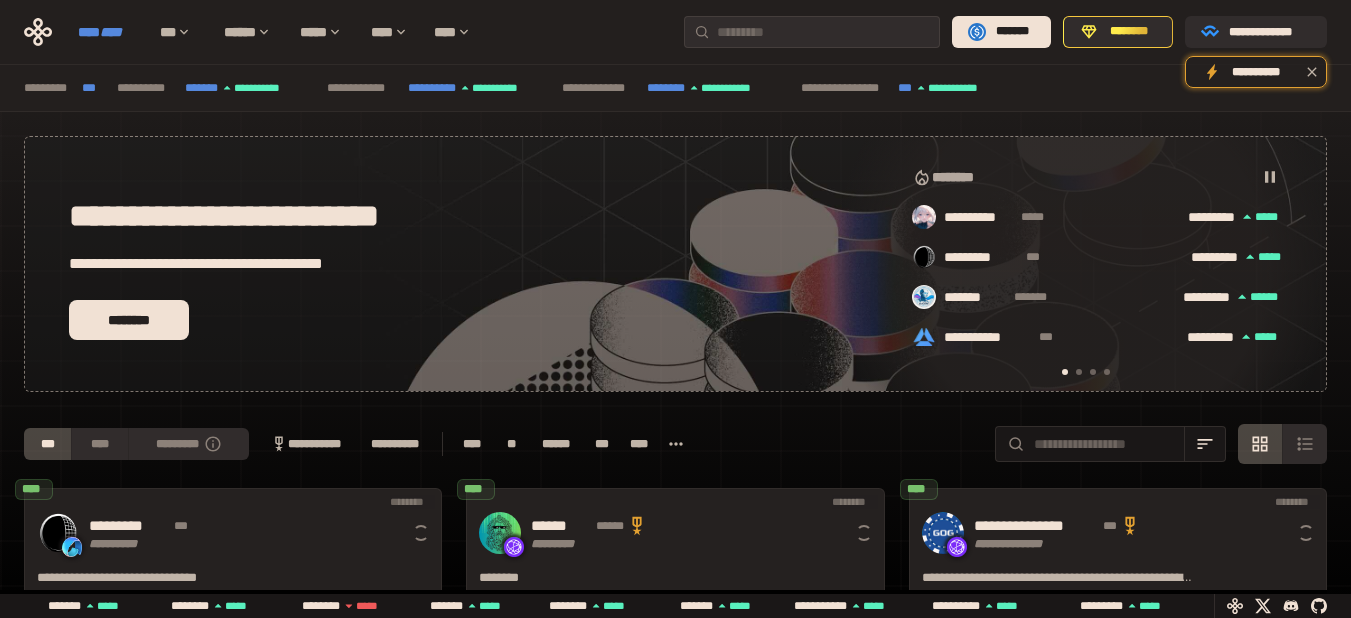 scroll, scrollTop: 0, scrollLeft: 16, axis: horizontal 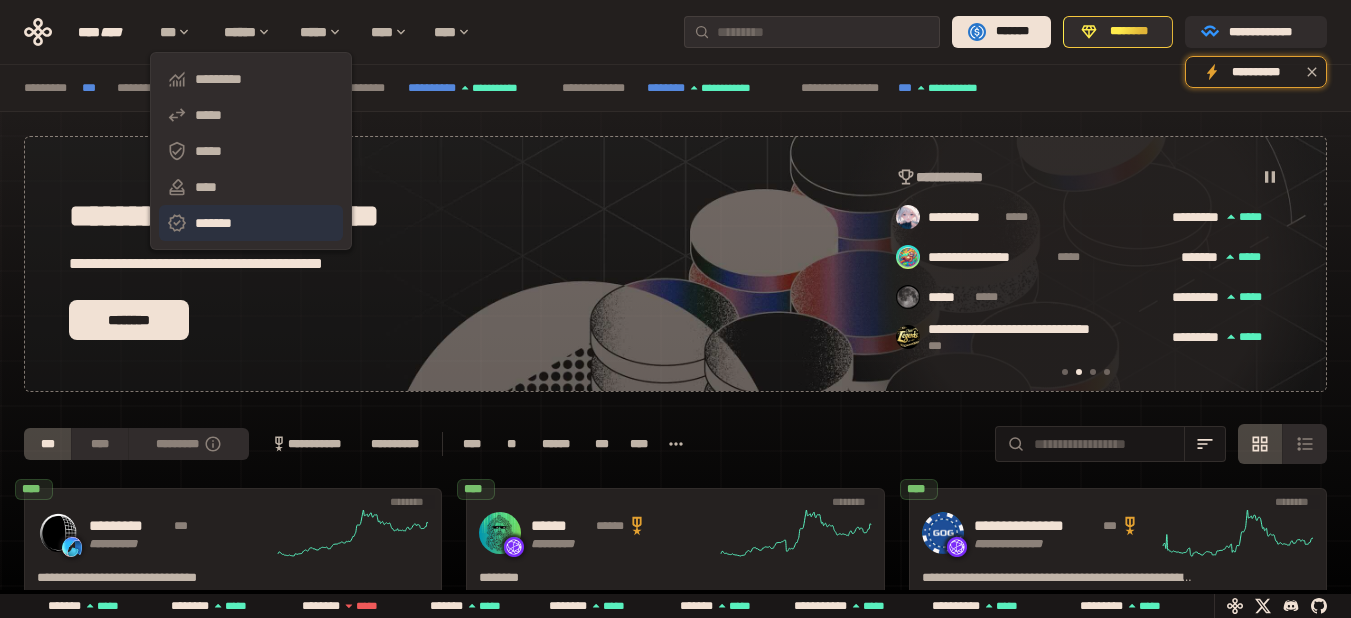 click on "*******" at bounding box center [251, 223] 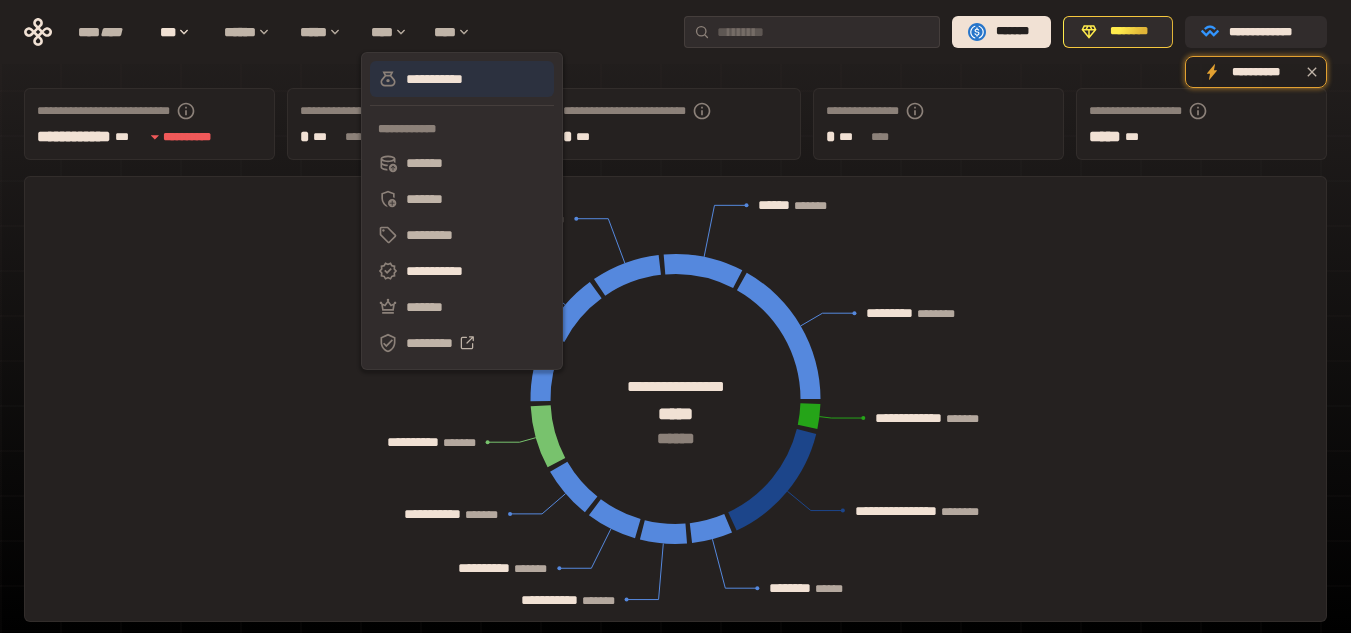 click on "**********" at bounding box center (462, 79) 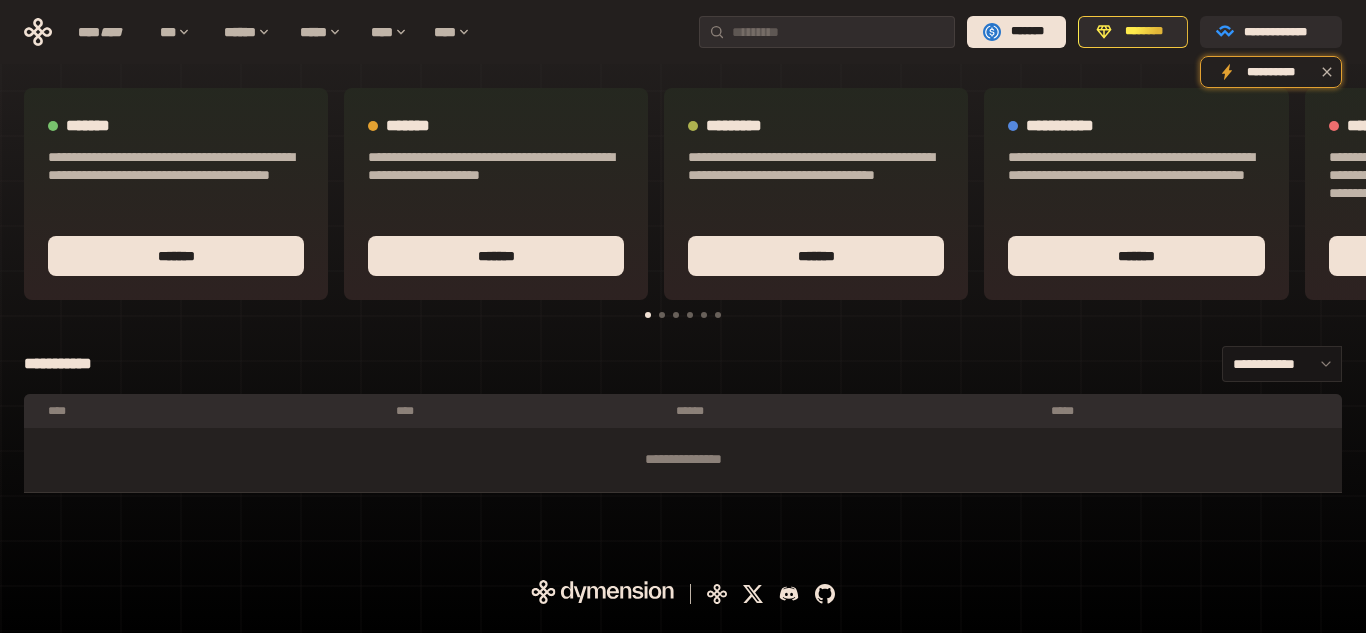 drag, startPoint x: 60, startPoint y: 530, endPoint x: 96, endPoint y: 506, distance: 43.266617 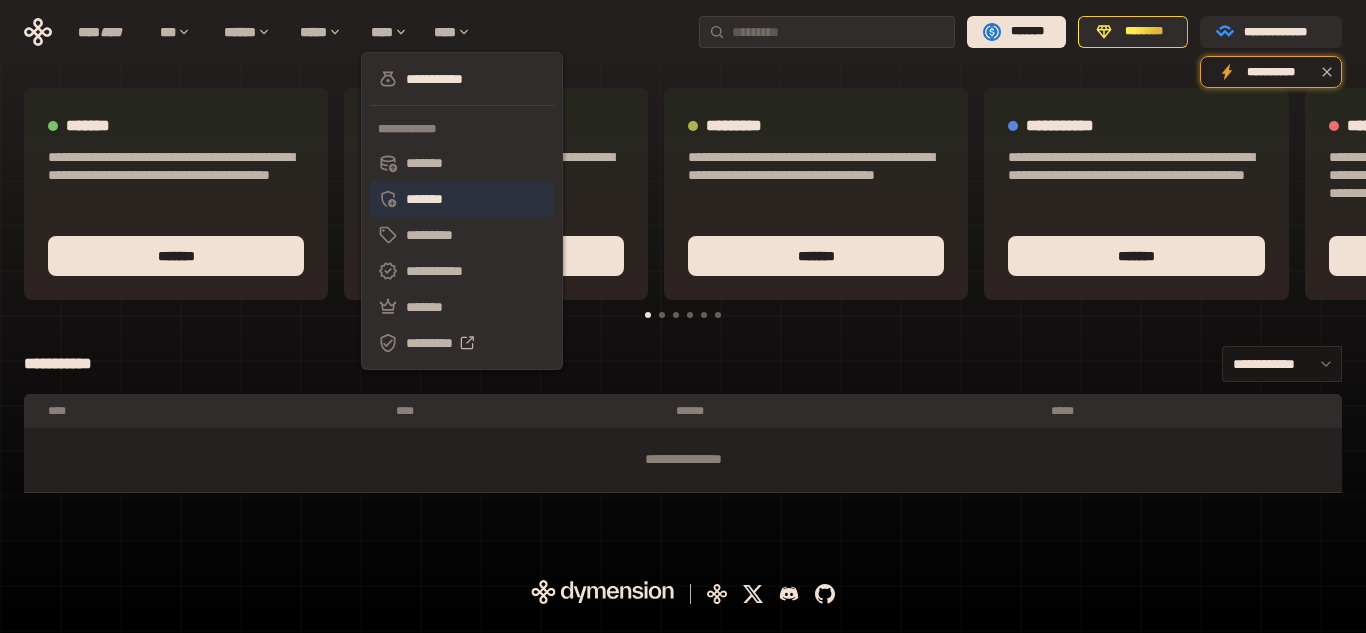 click on "*******" at bounding box center (462, 199) 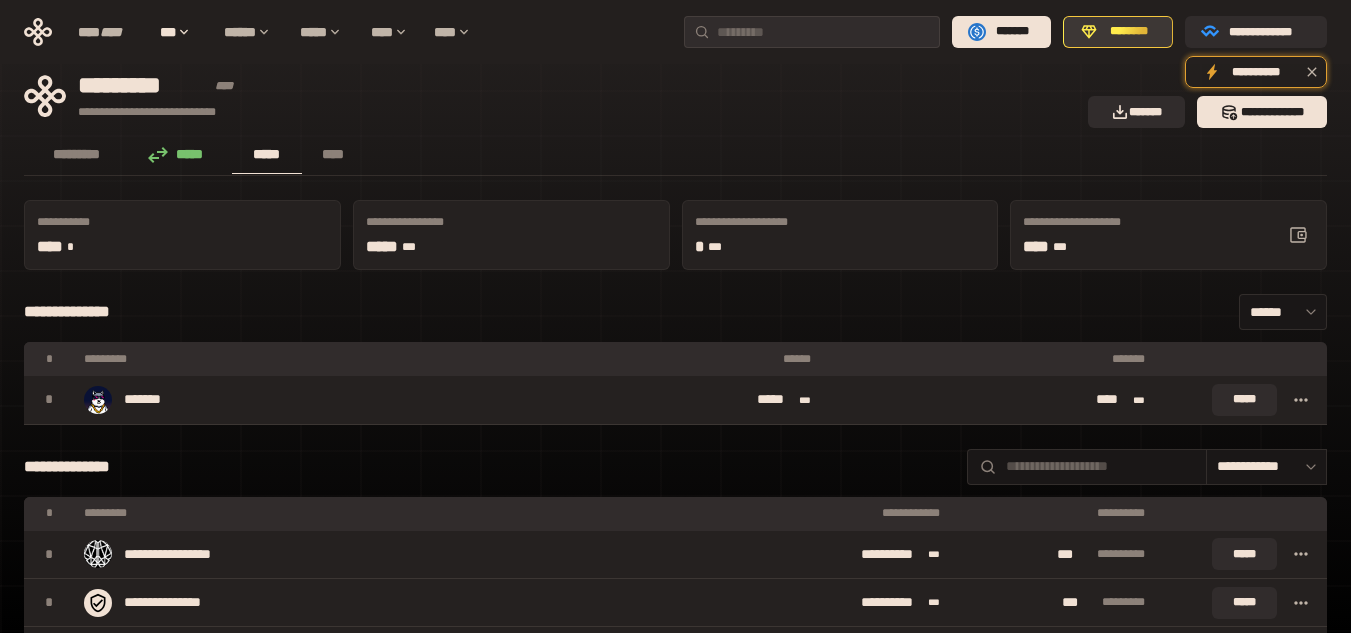 click on "********" at bounding box center [1129, 32] 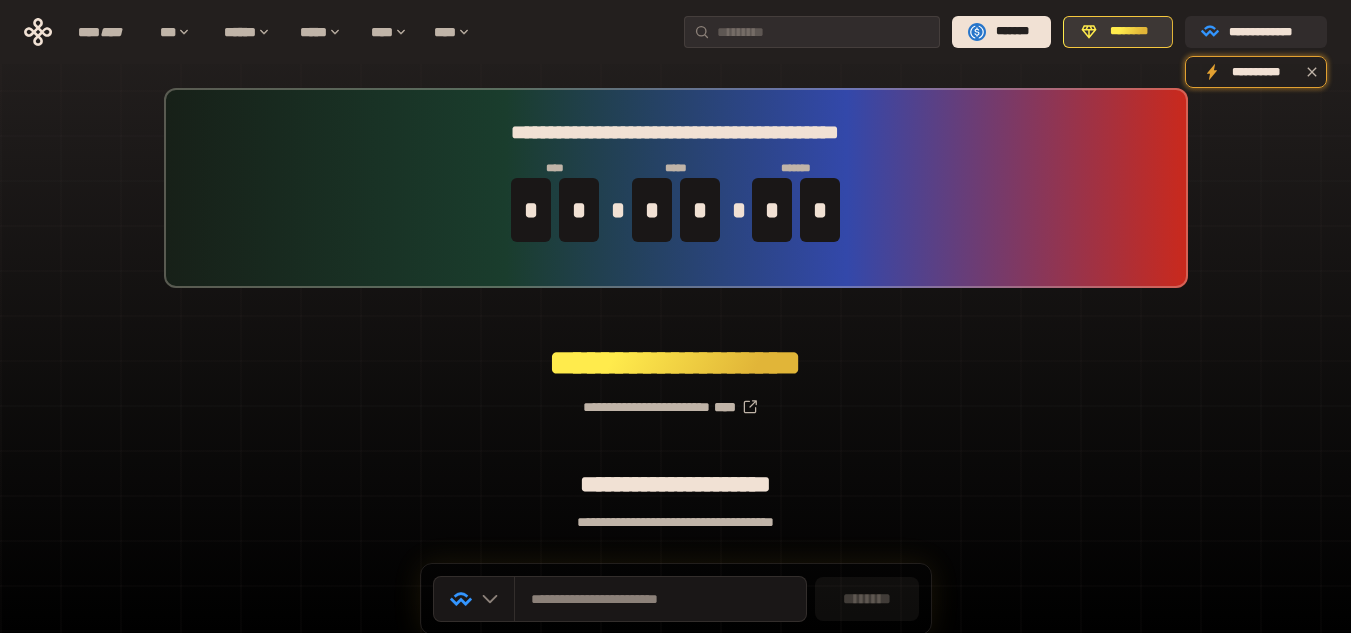 click on "********" at bounding box center [1129, 32] 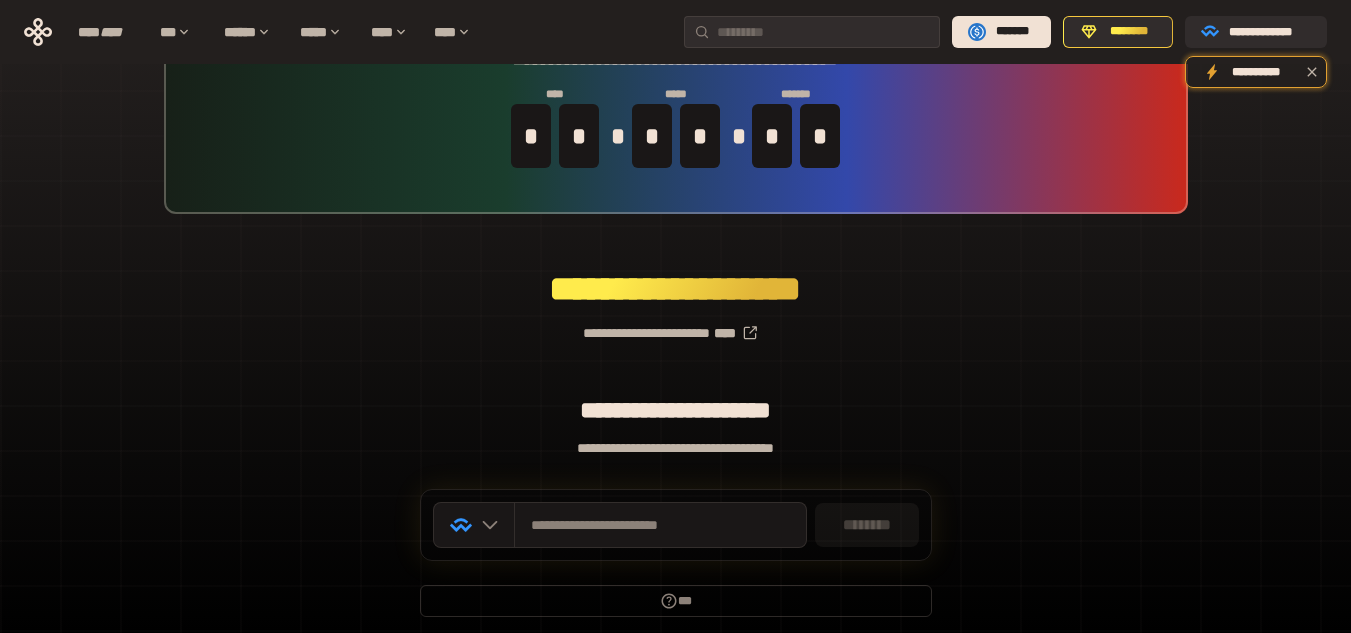 scroll, scrollTop: 150, scrollLeft: 0, axis: vertical 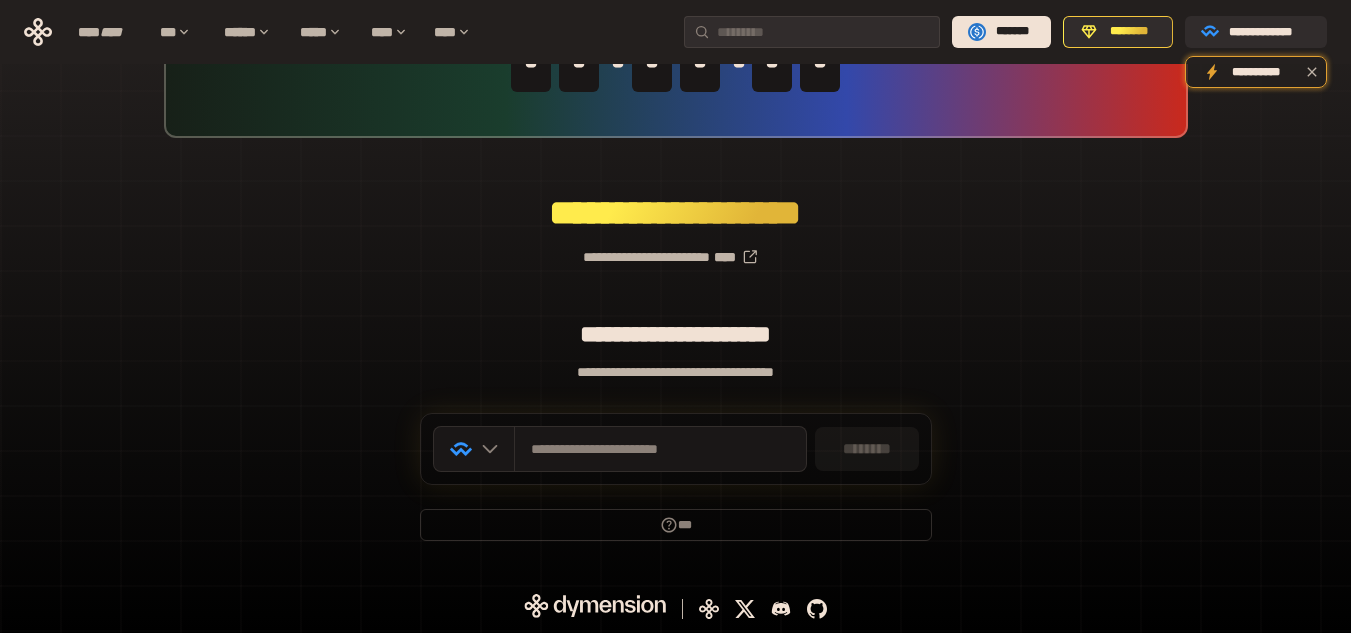 click on "**********" at bounding box center (675, 249) 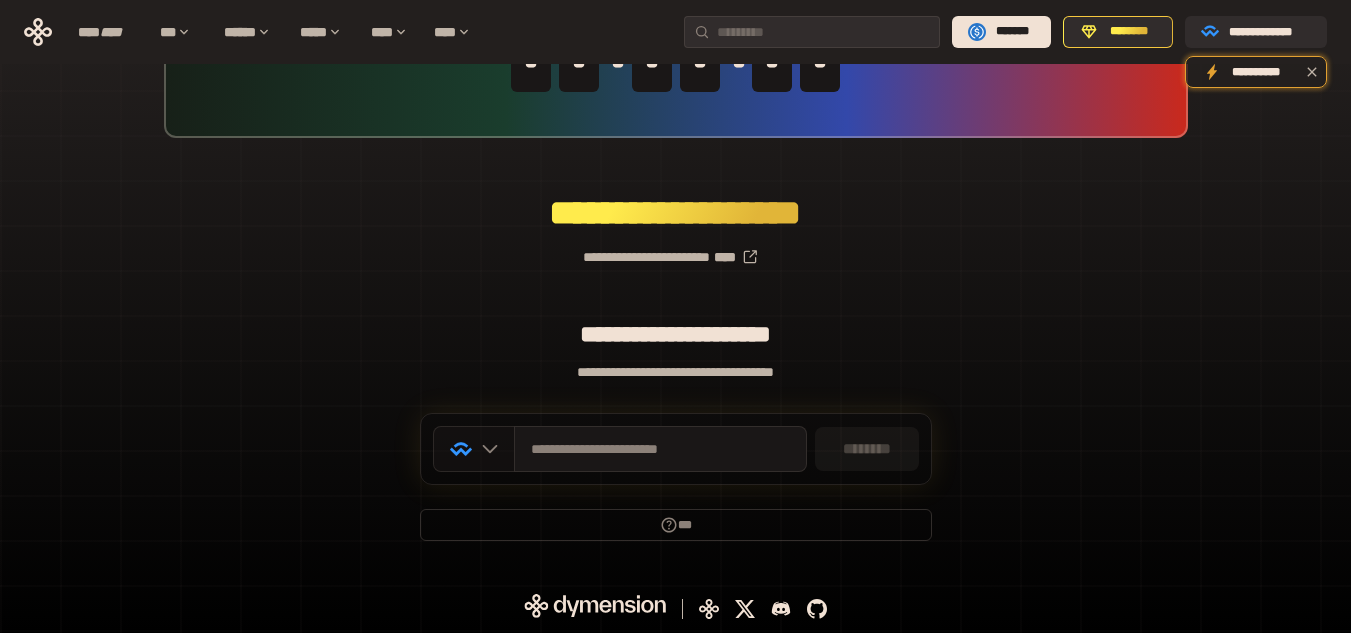 click 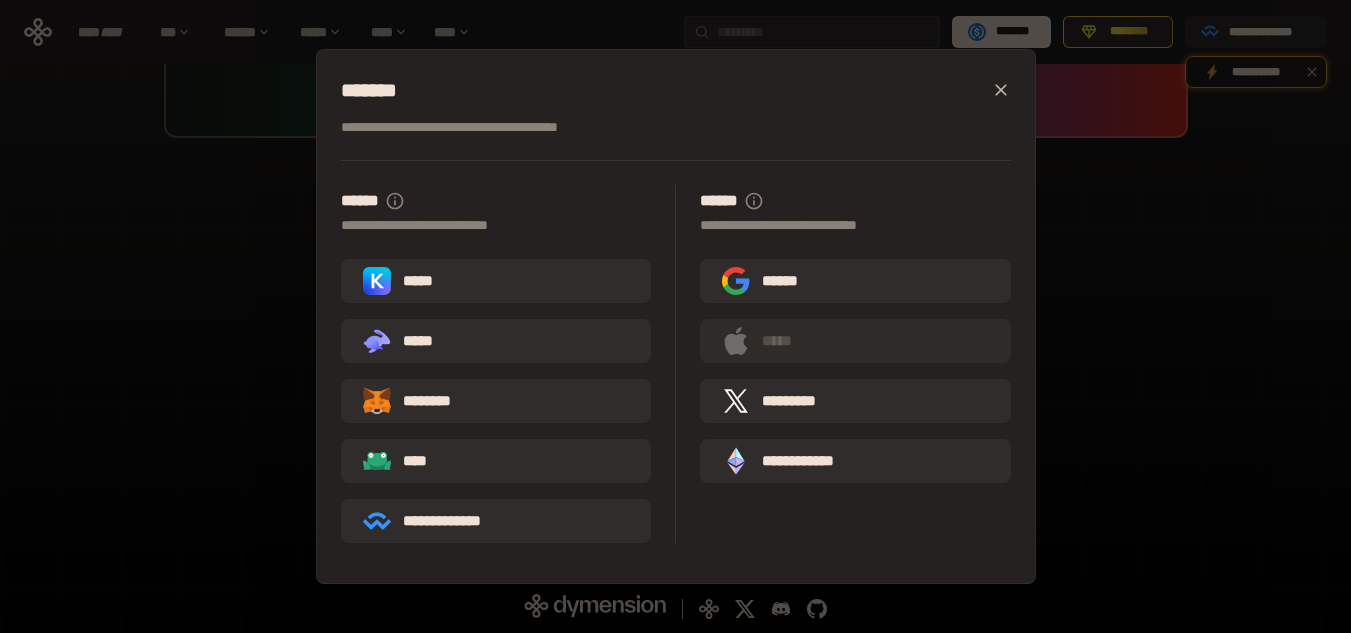click 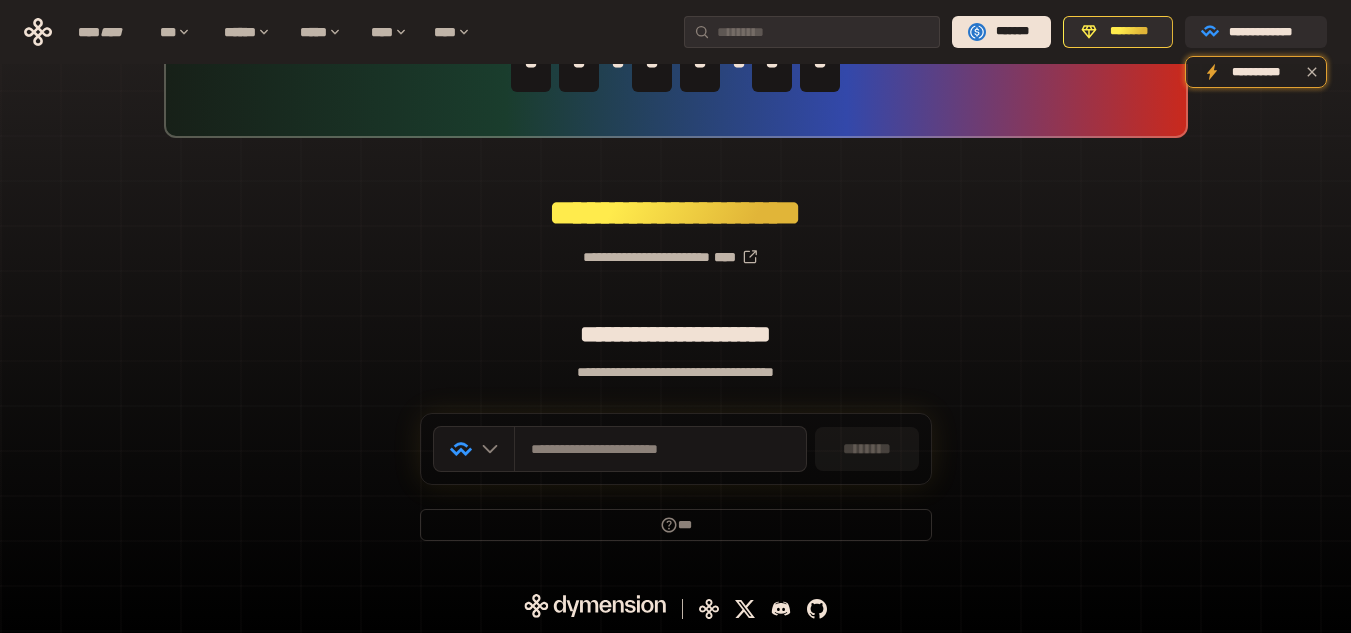 scroll, scrollTop: 0, scrollLeft: 0, axis: both 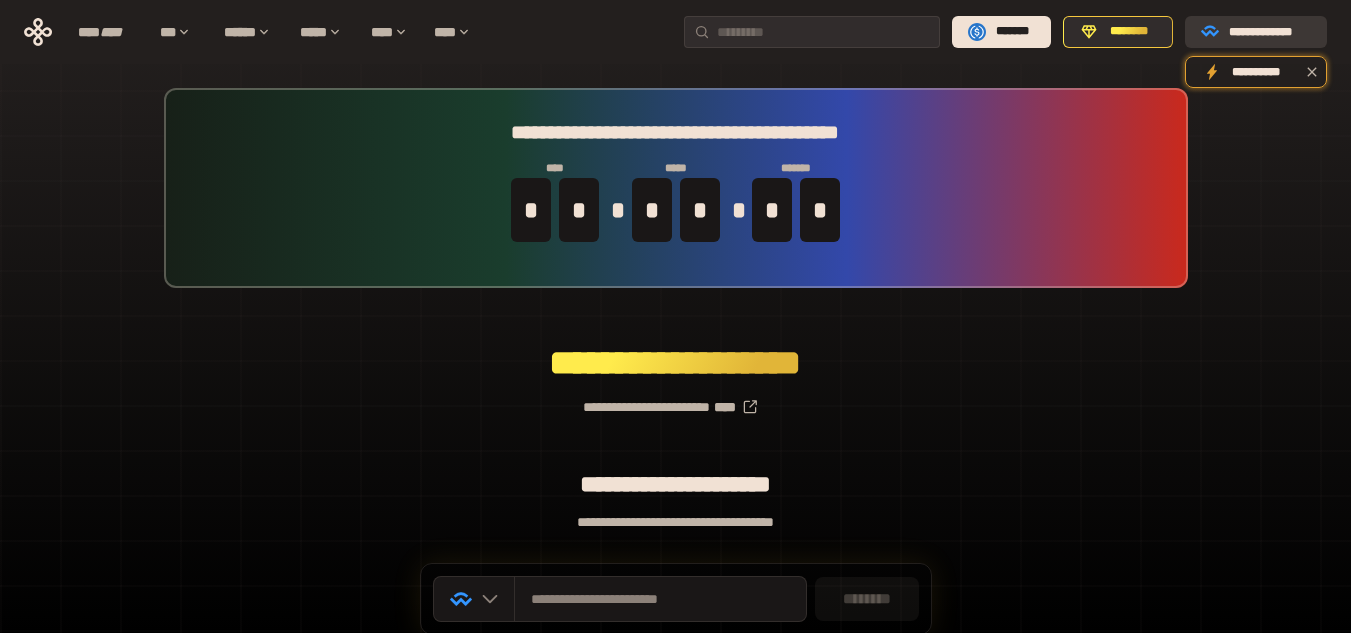 click on "**********" at bounding box center [1270, 32] 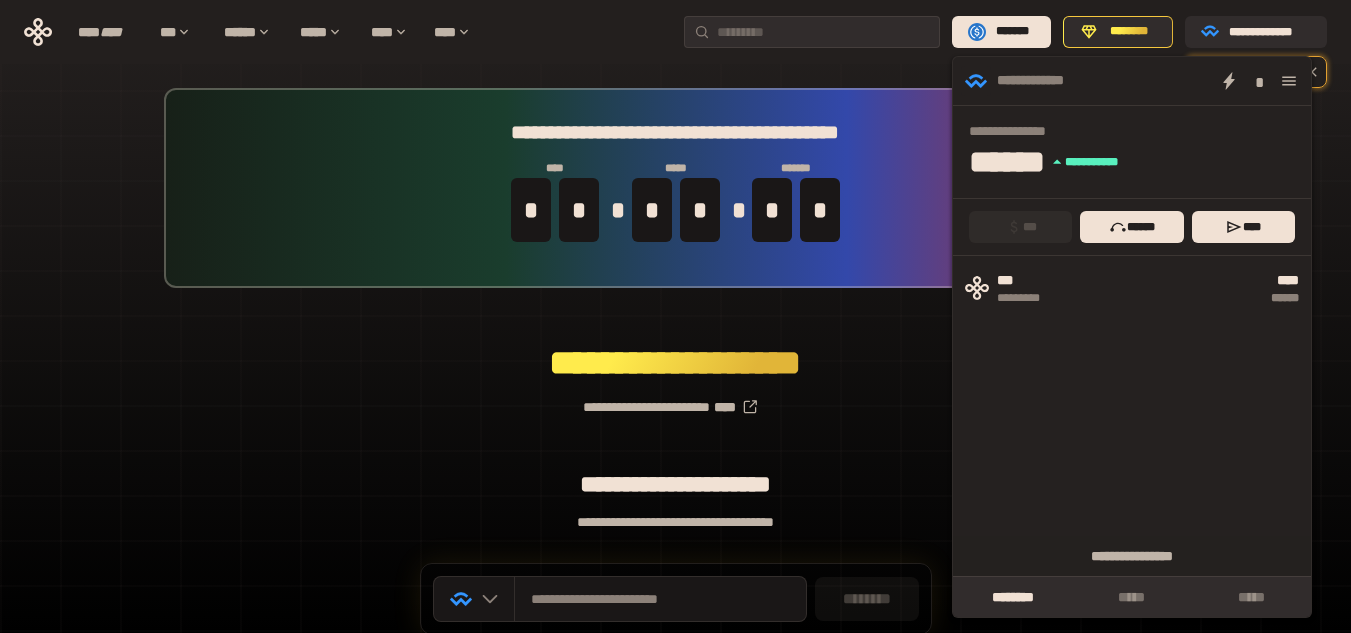 click at bounding box center [1289, 81] 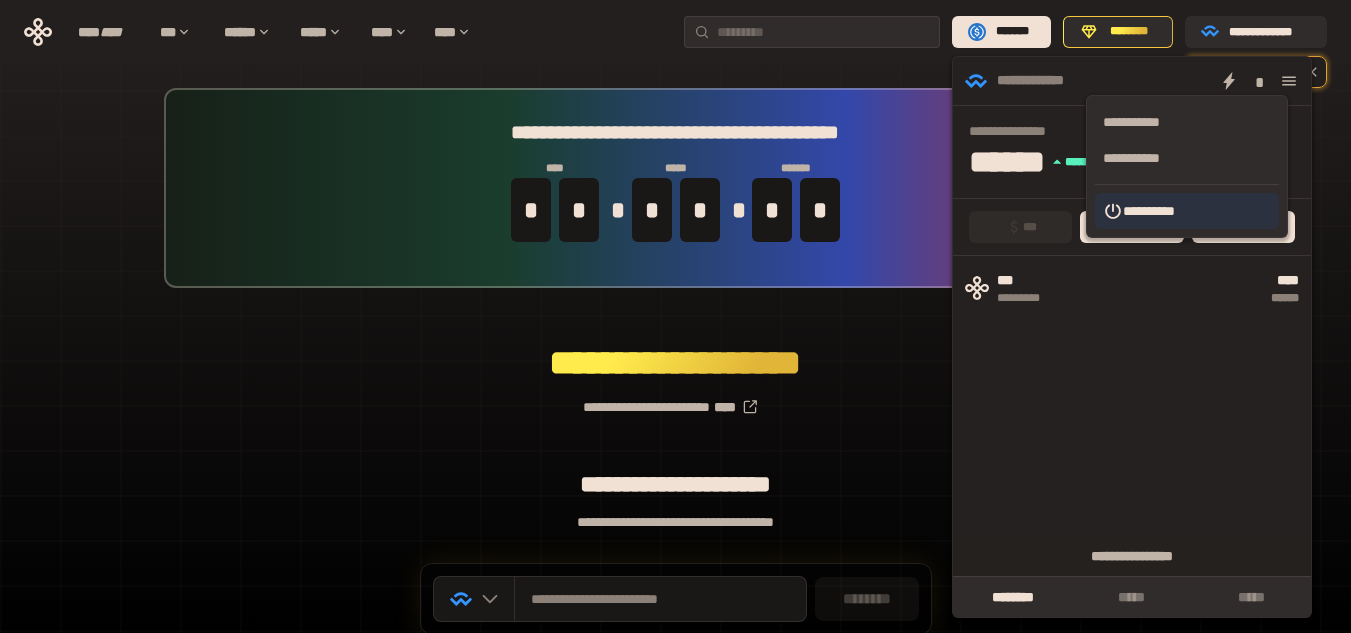 click on "**********" at bounding box center (1187, 211) 